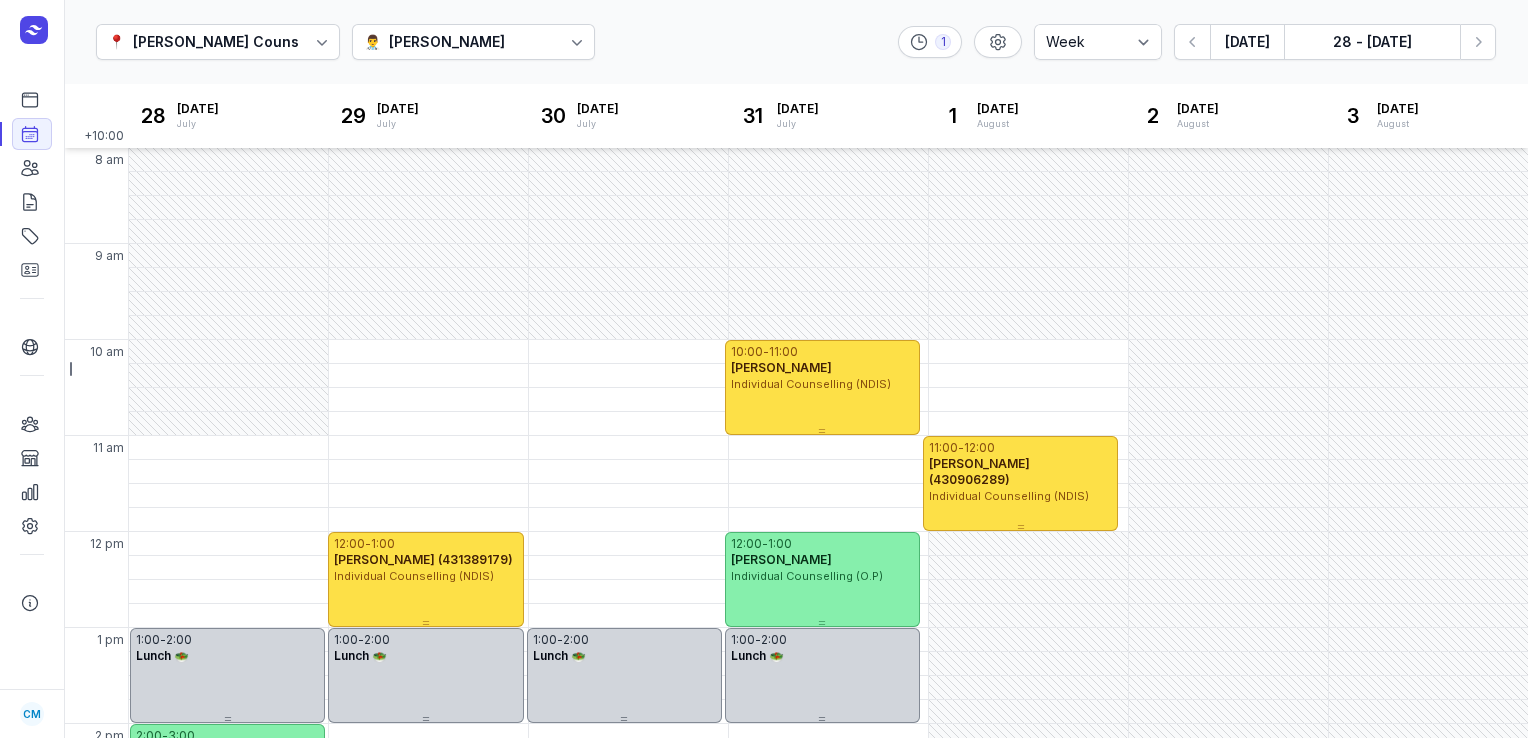 select on "week" 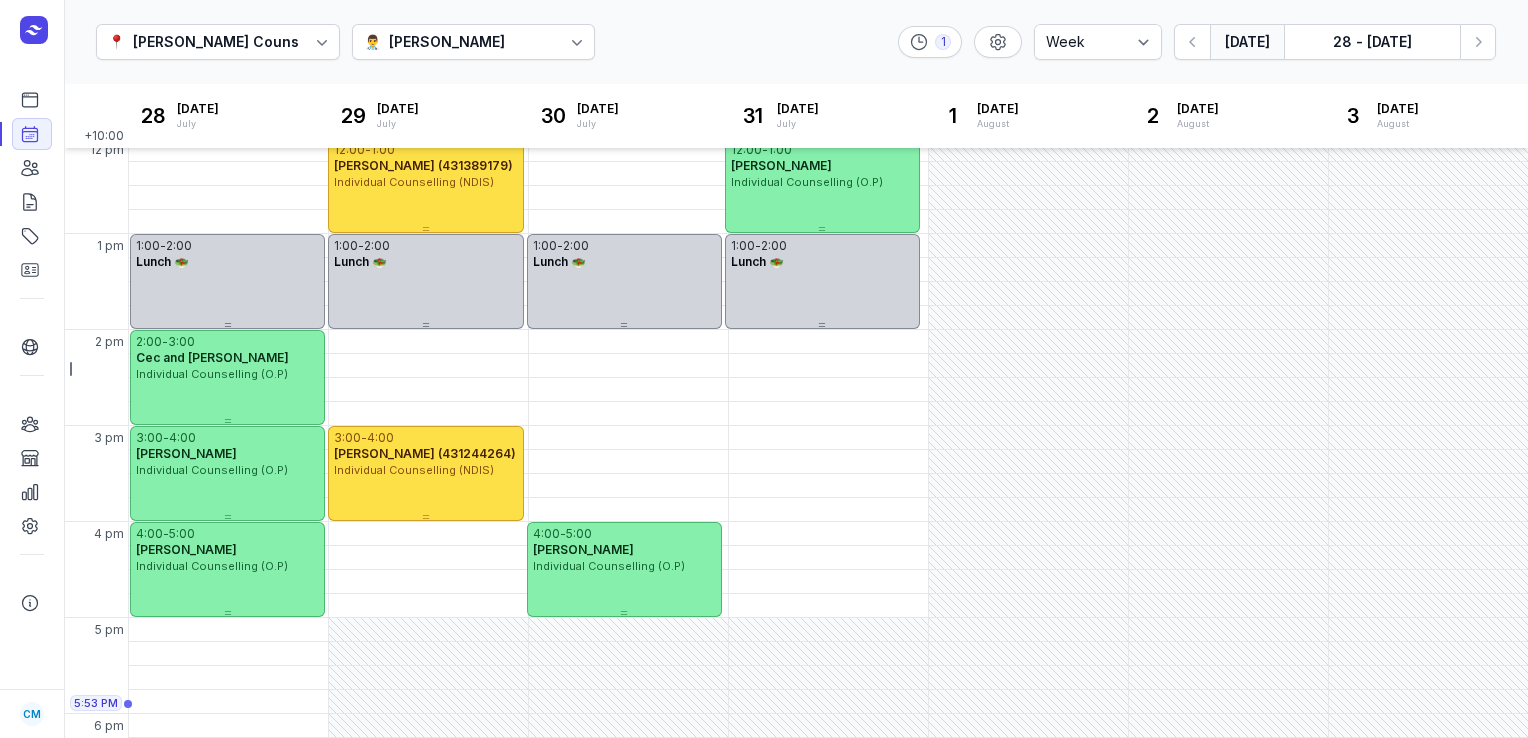 click on "[DATE]" at bounding box center (1247, 42) 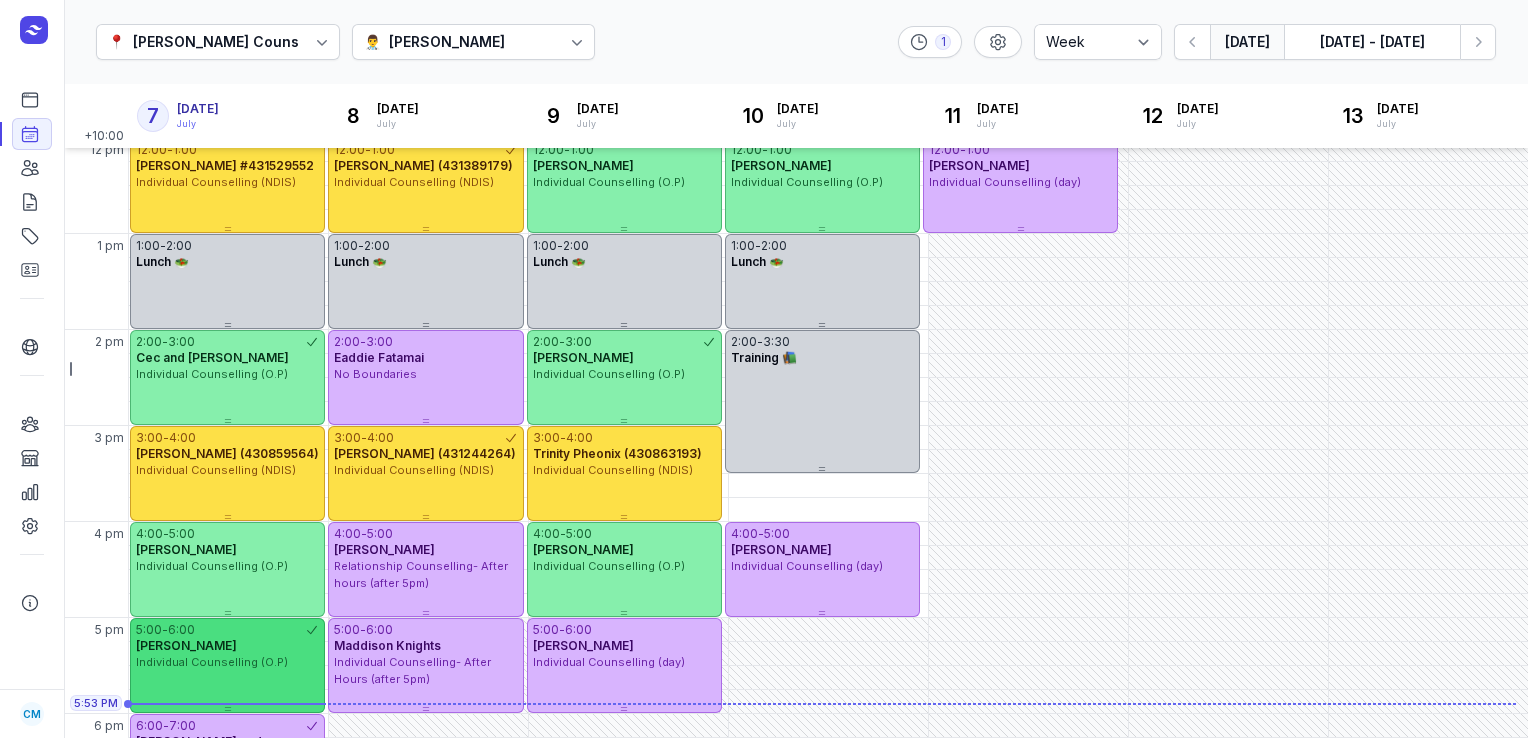 click on "5:00  -  6:00" at bounding box center [220, 630] 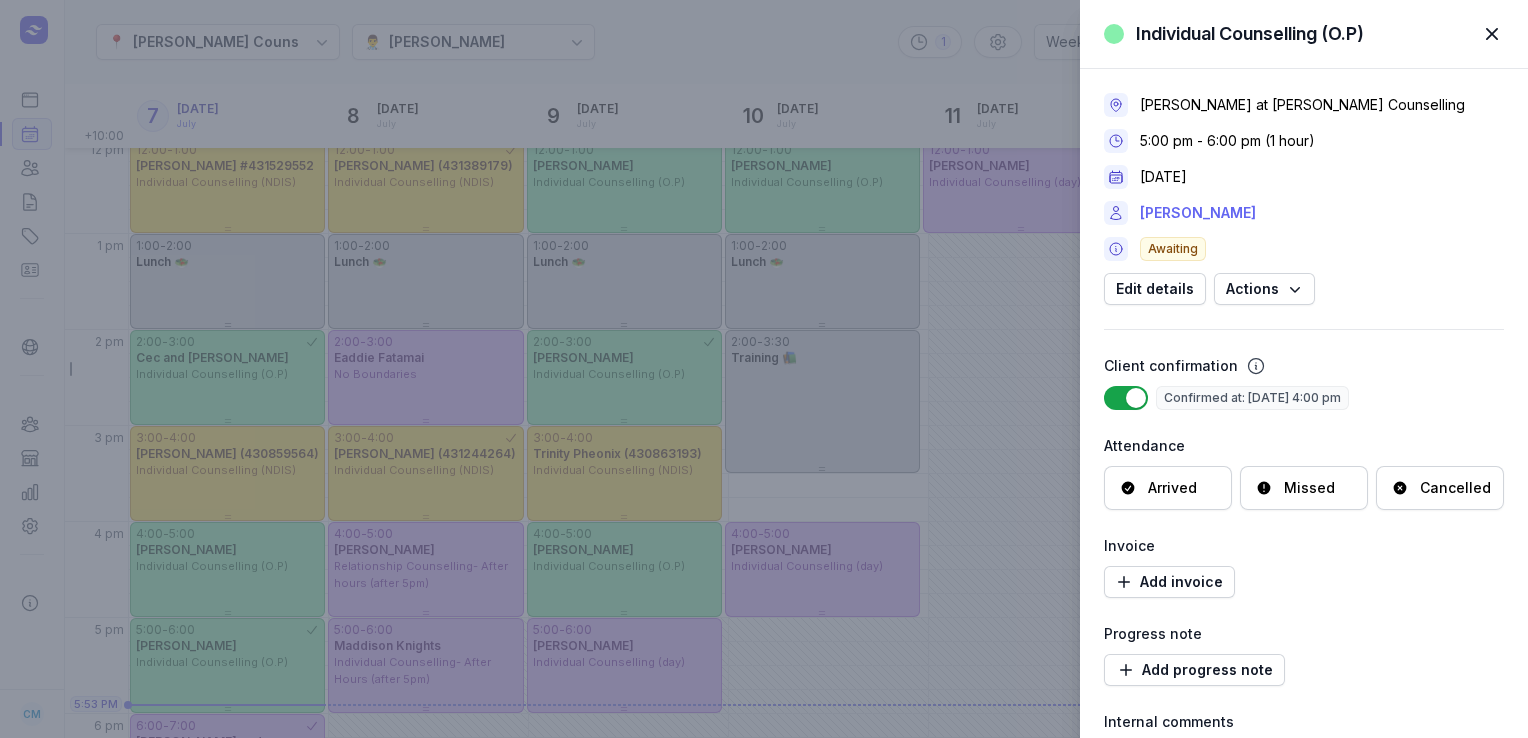 click on "[PERSON_NAME]" at bounding box center (1198, 213) 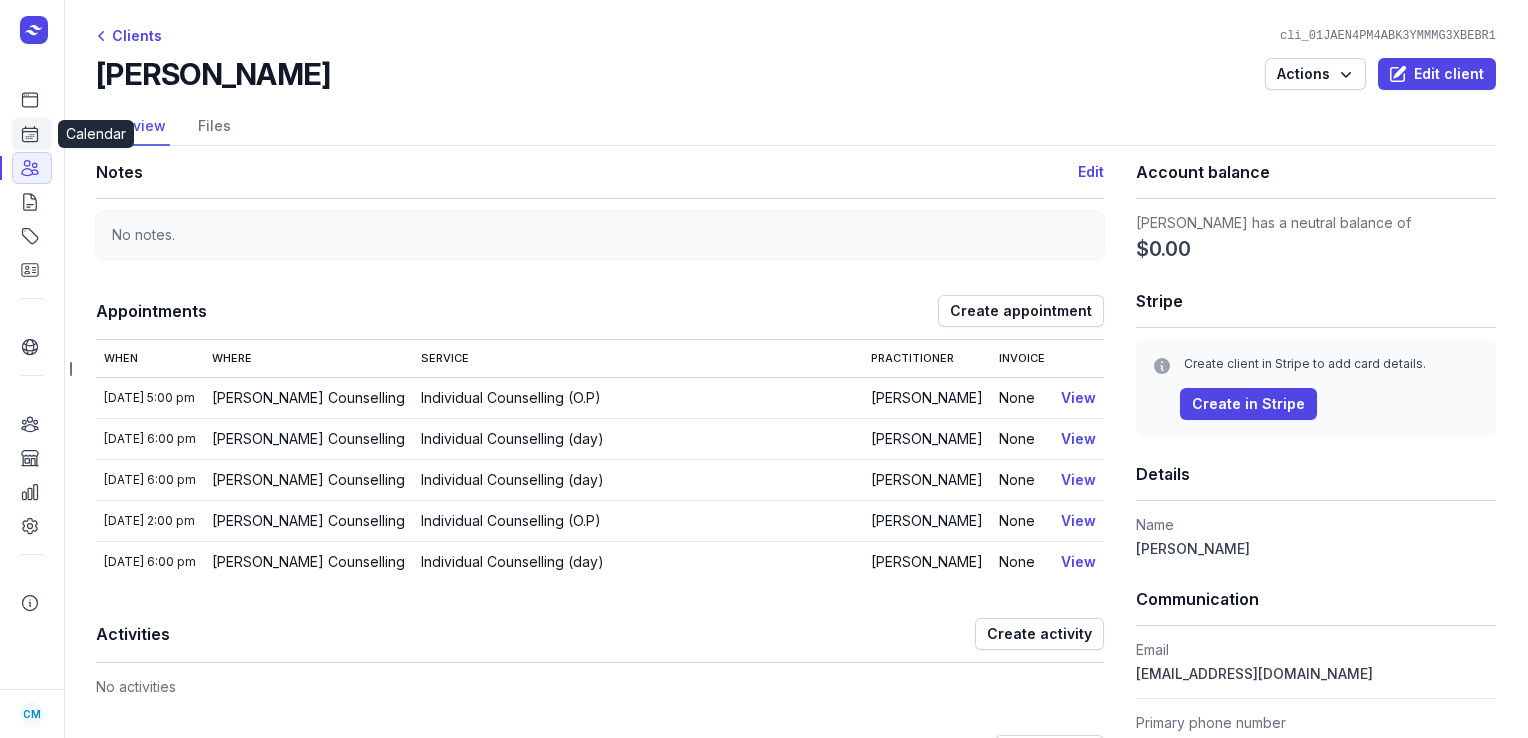 click 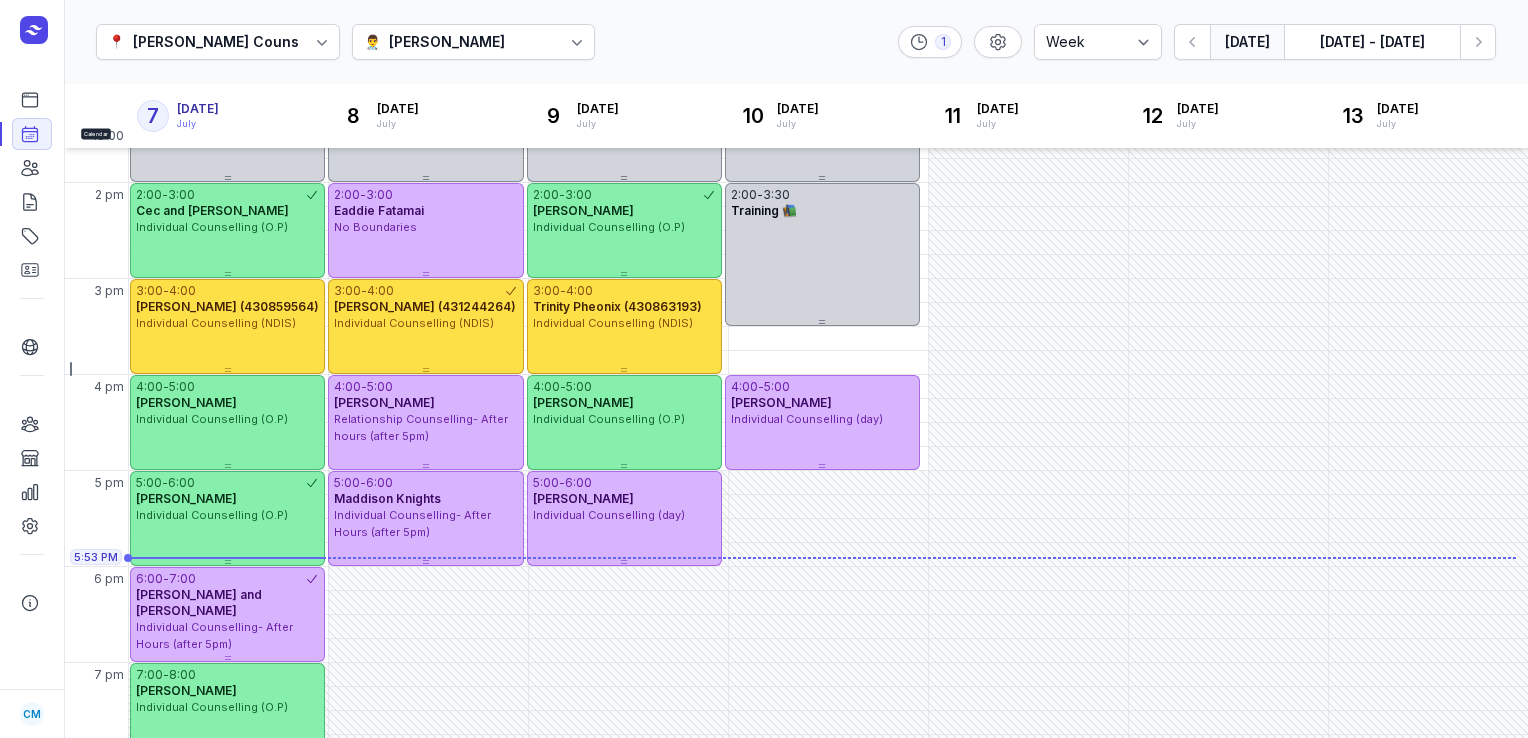 scroll, scrollTop: 561, scrollLeft: 0, axis: vertical 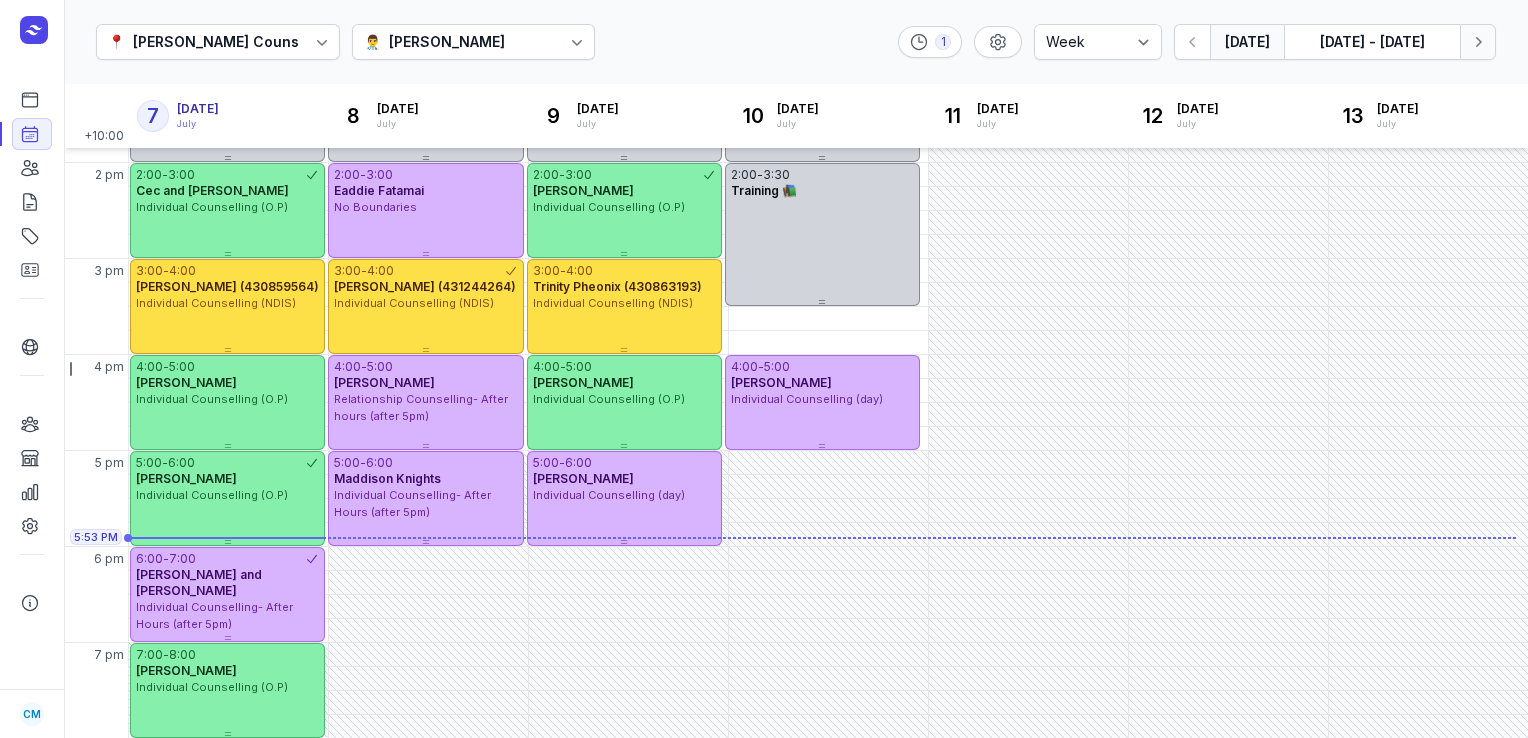 click 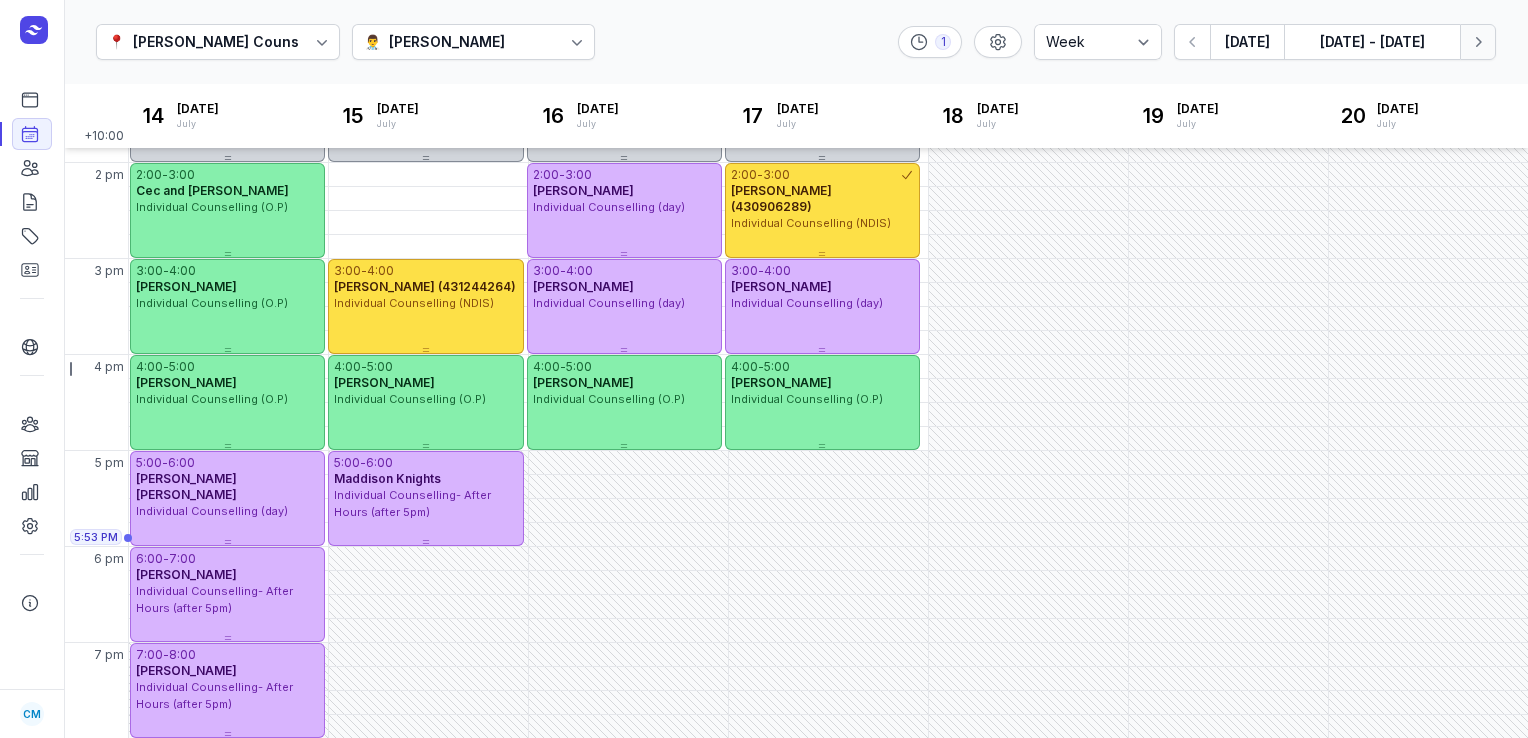 click 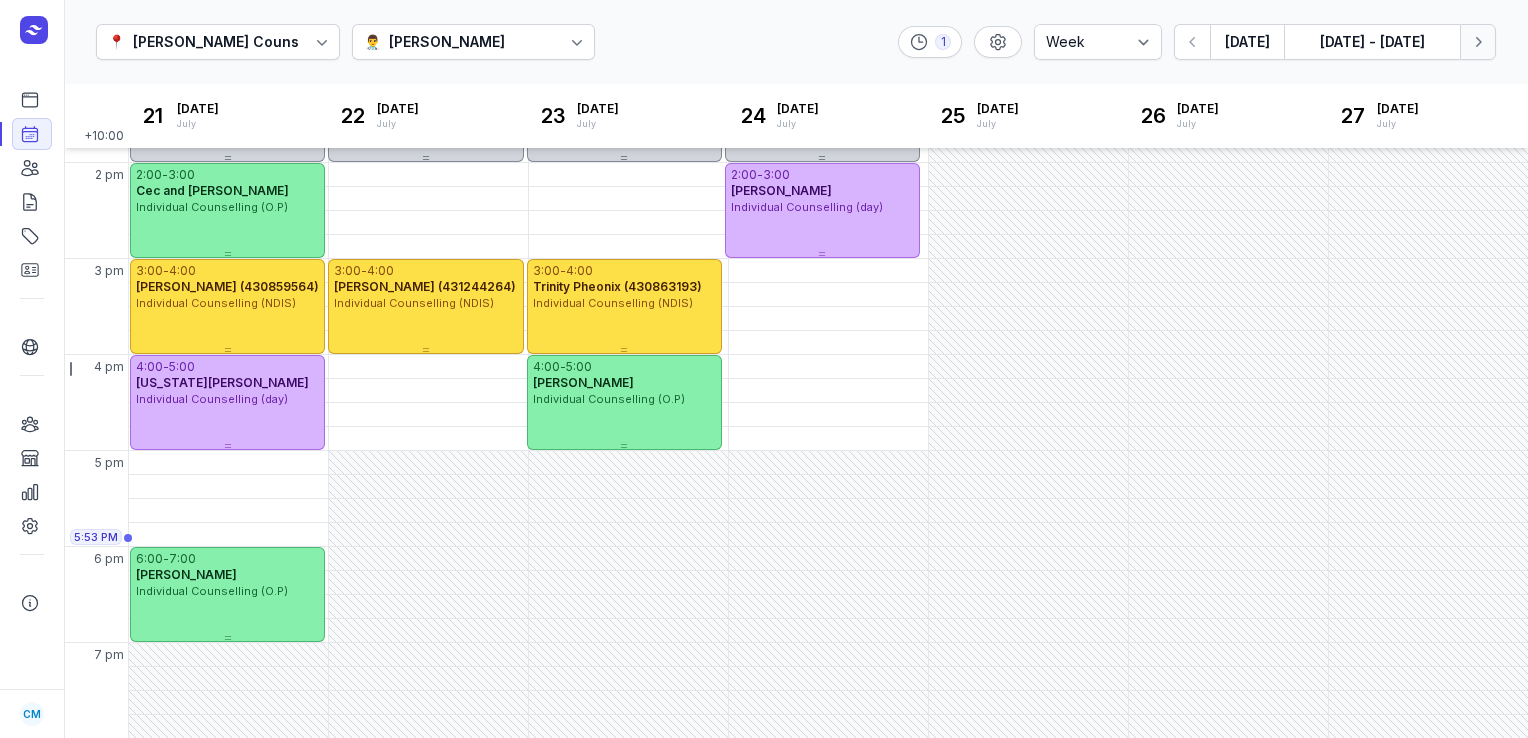 click 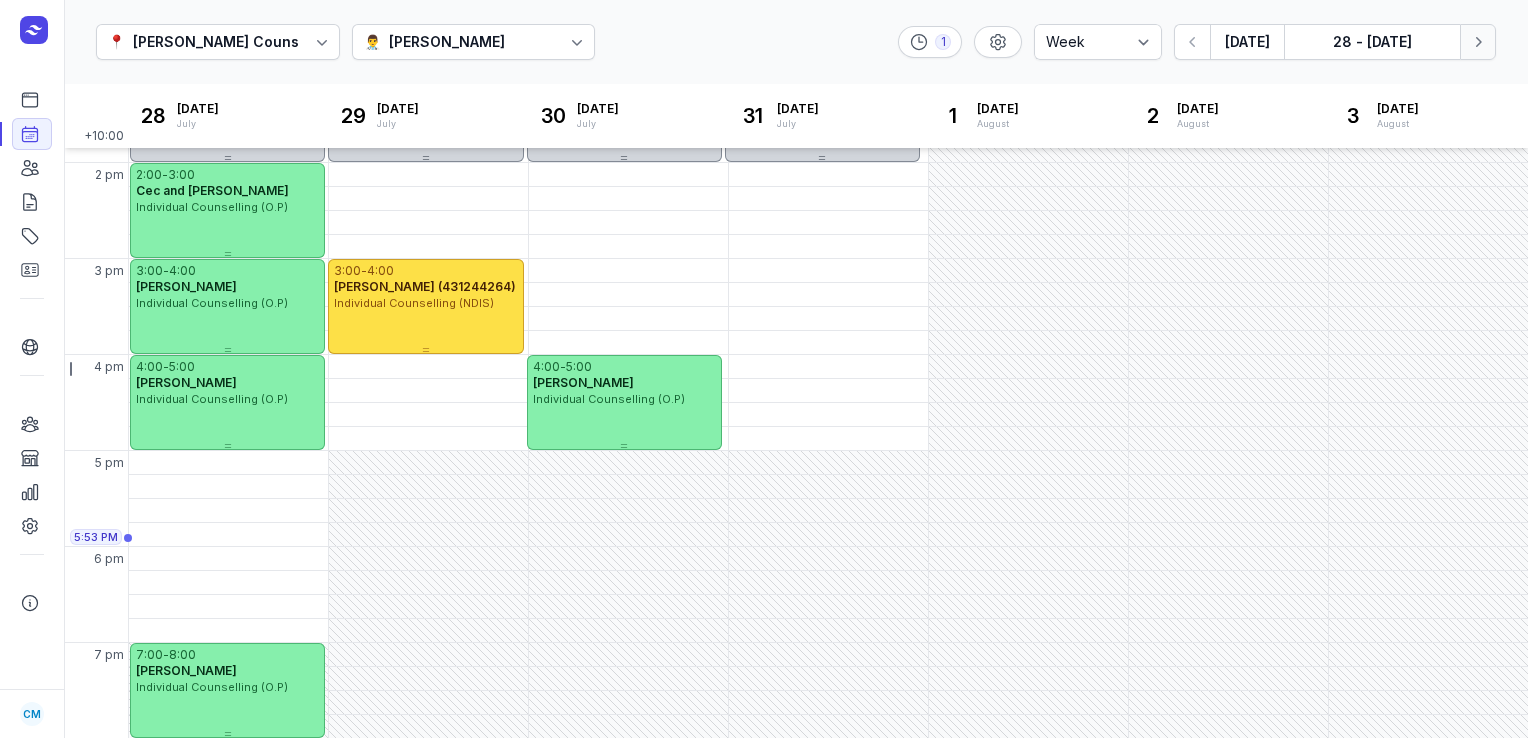 click 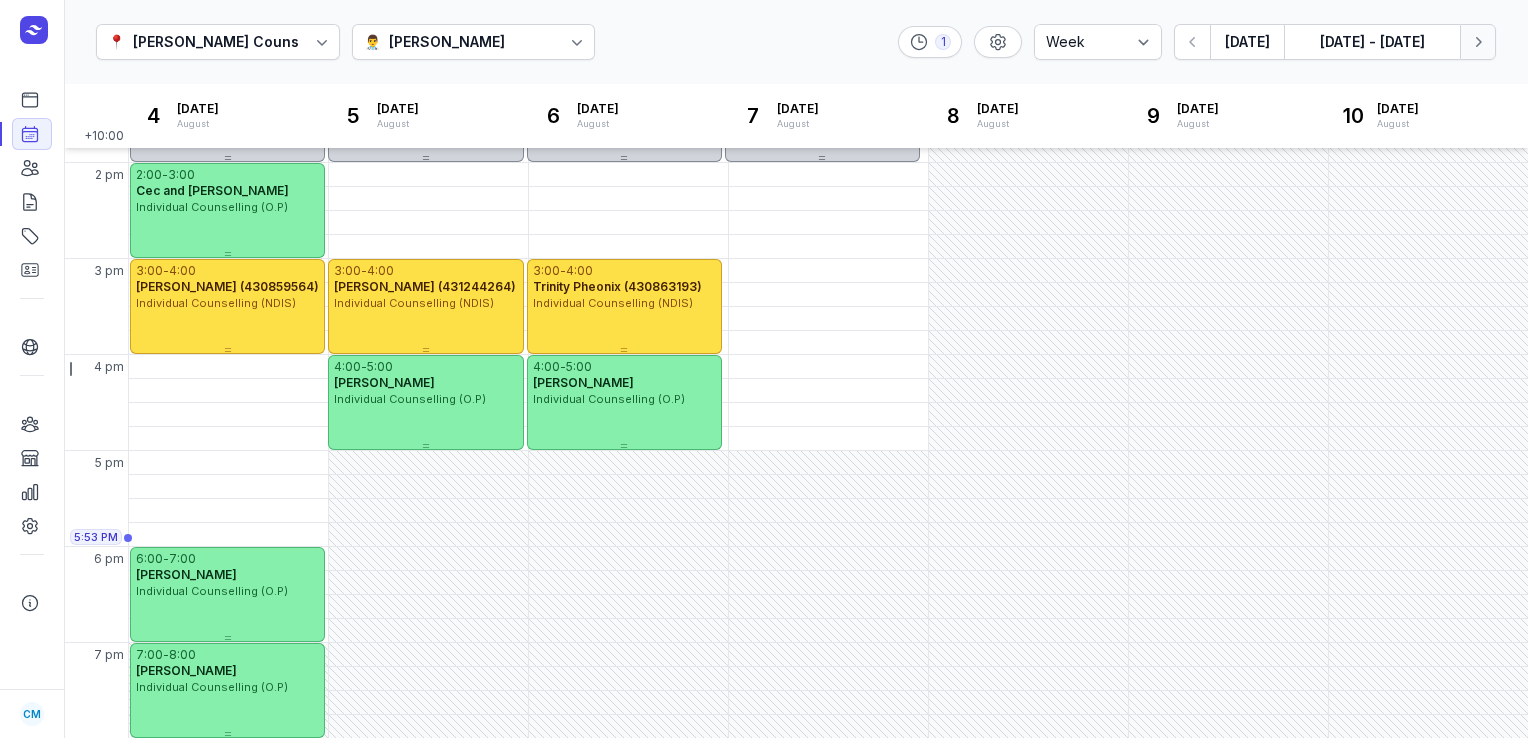 click 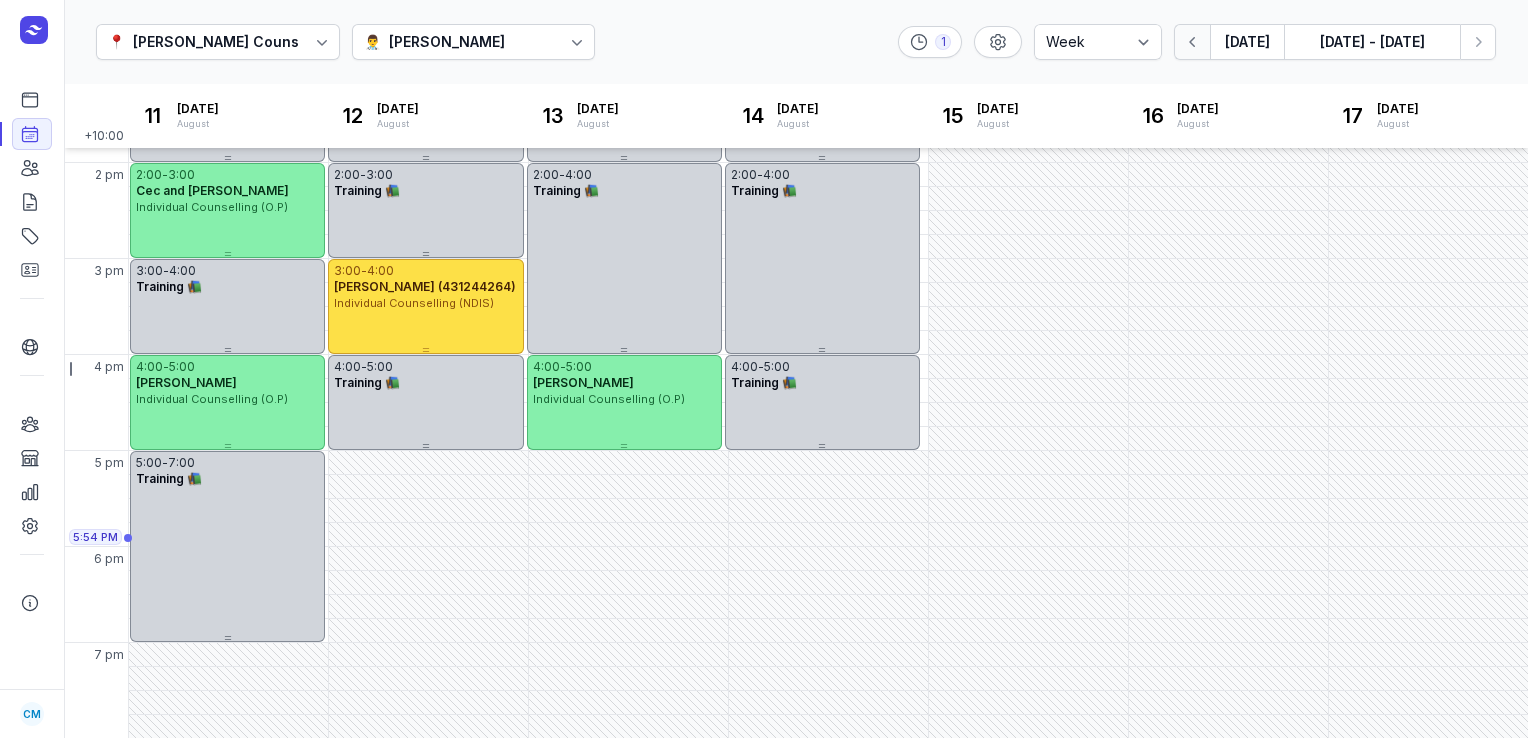 click at bounding box center [1192, 42] 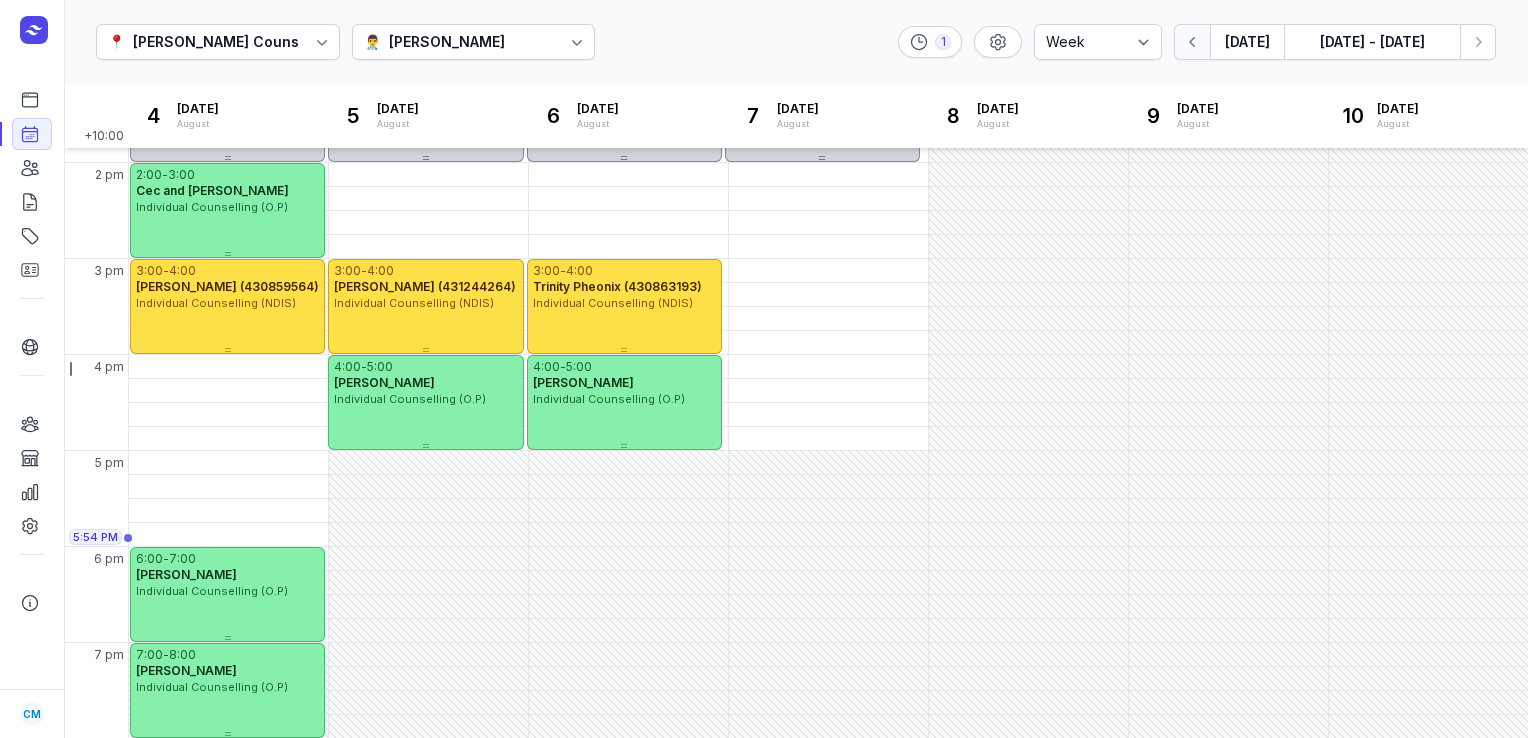 click at bounding box center [1192, 42] 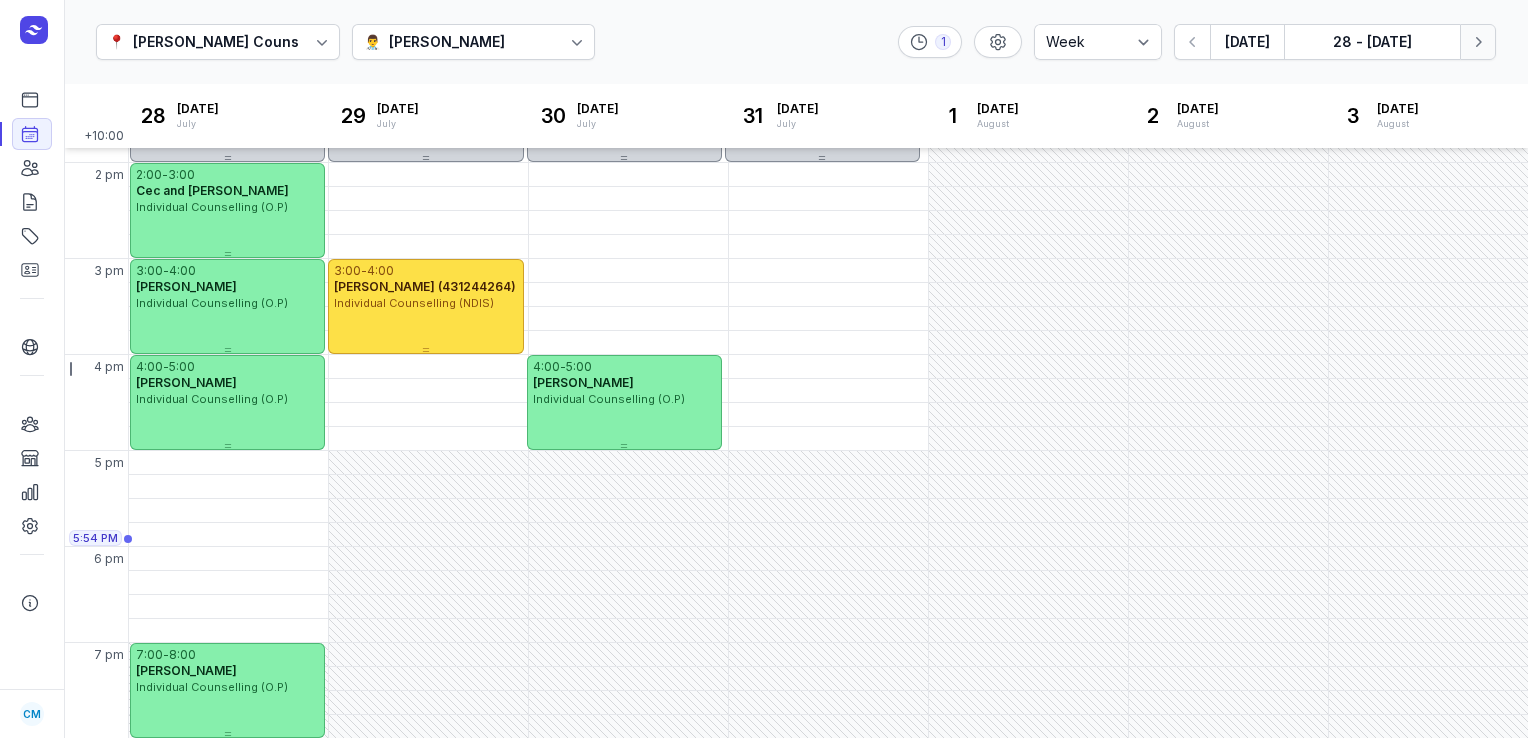 click 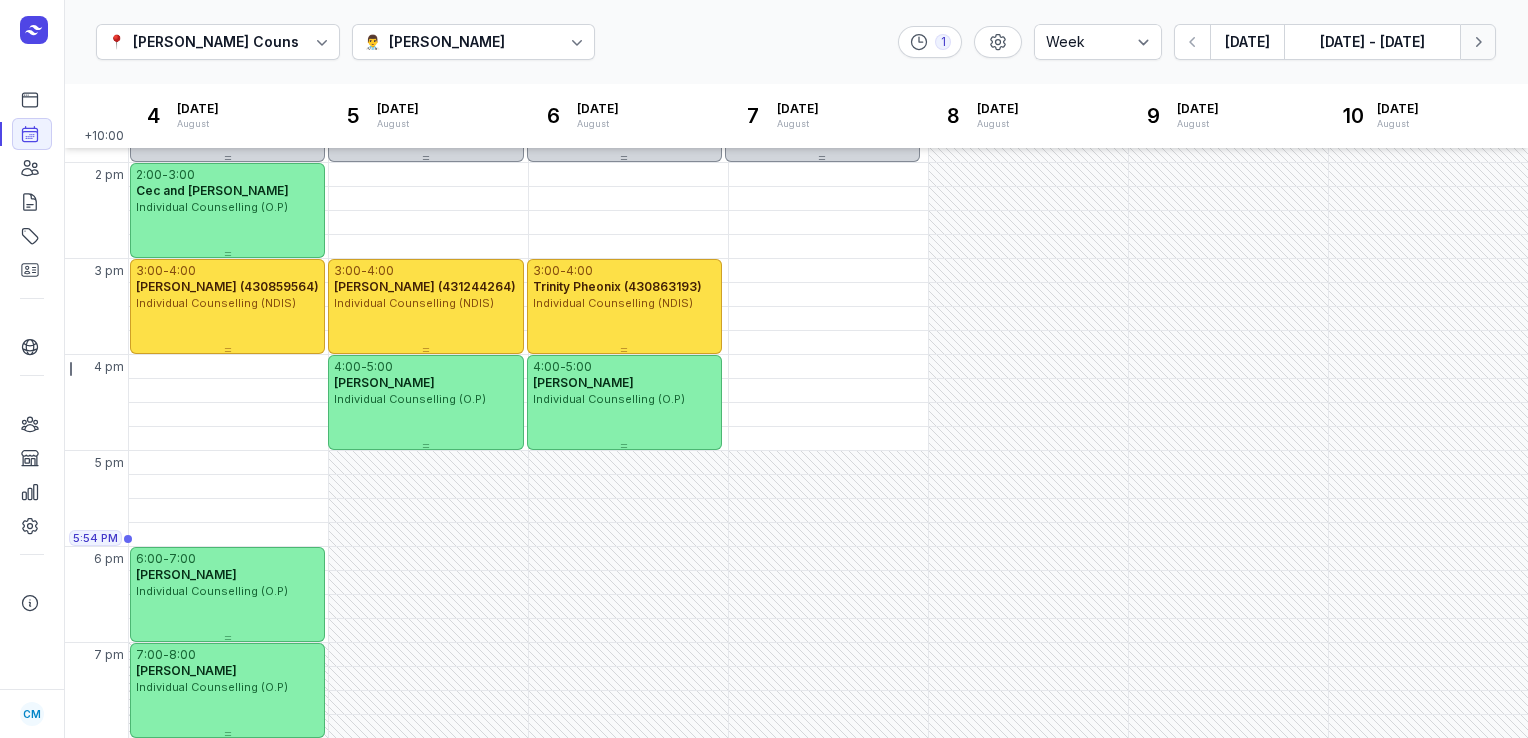 click 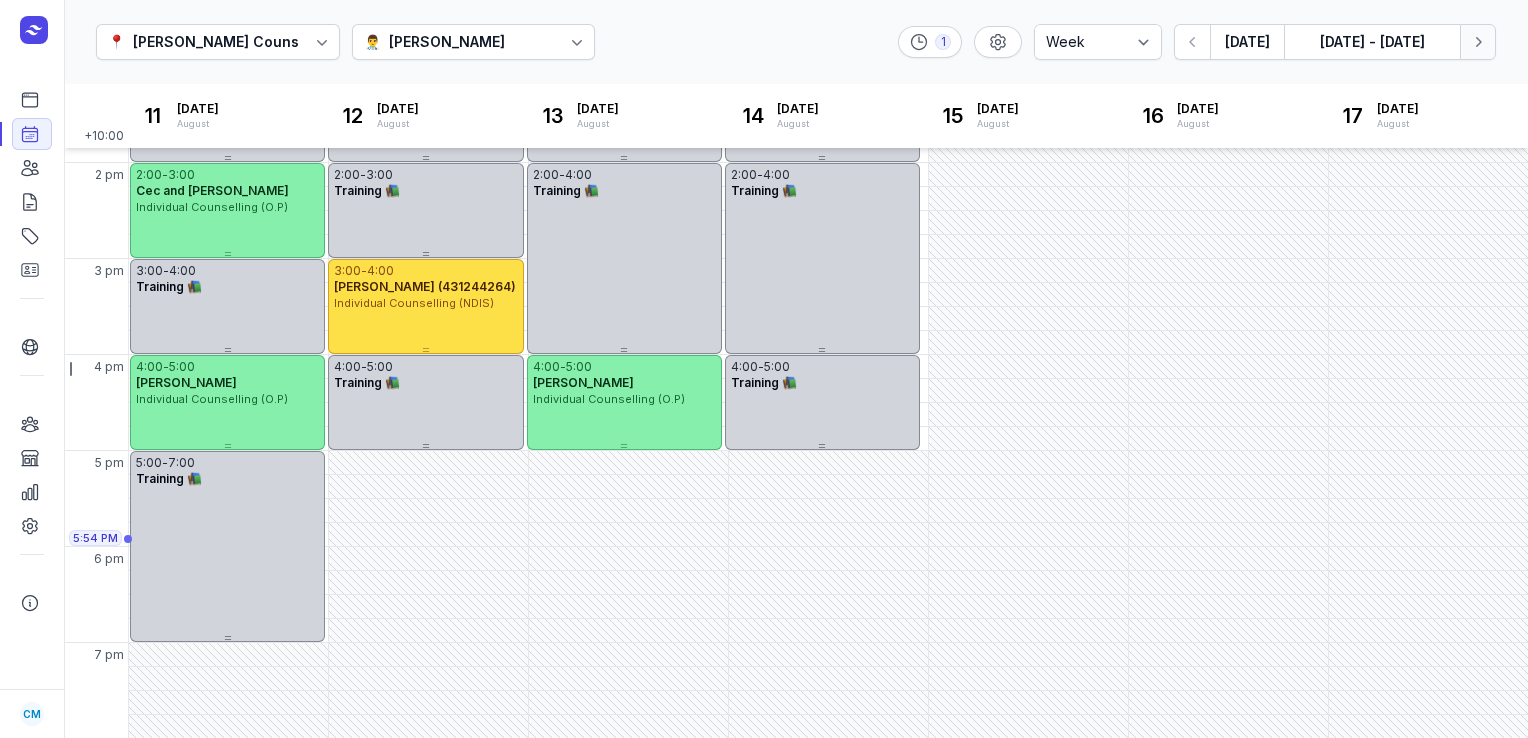 click 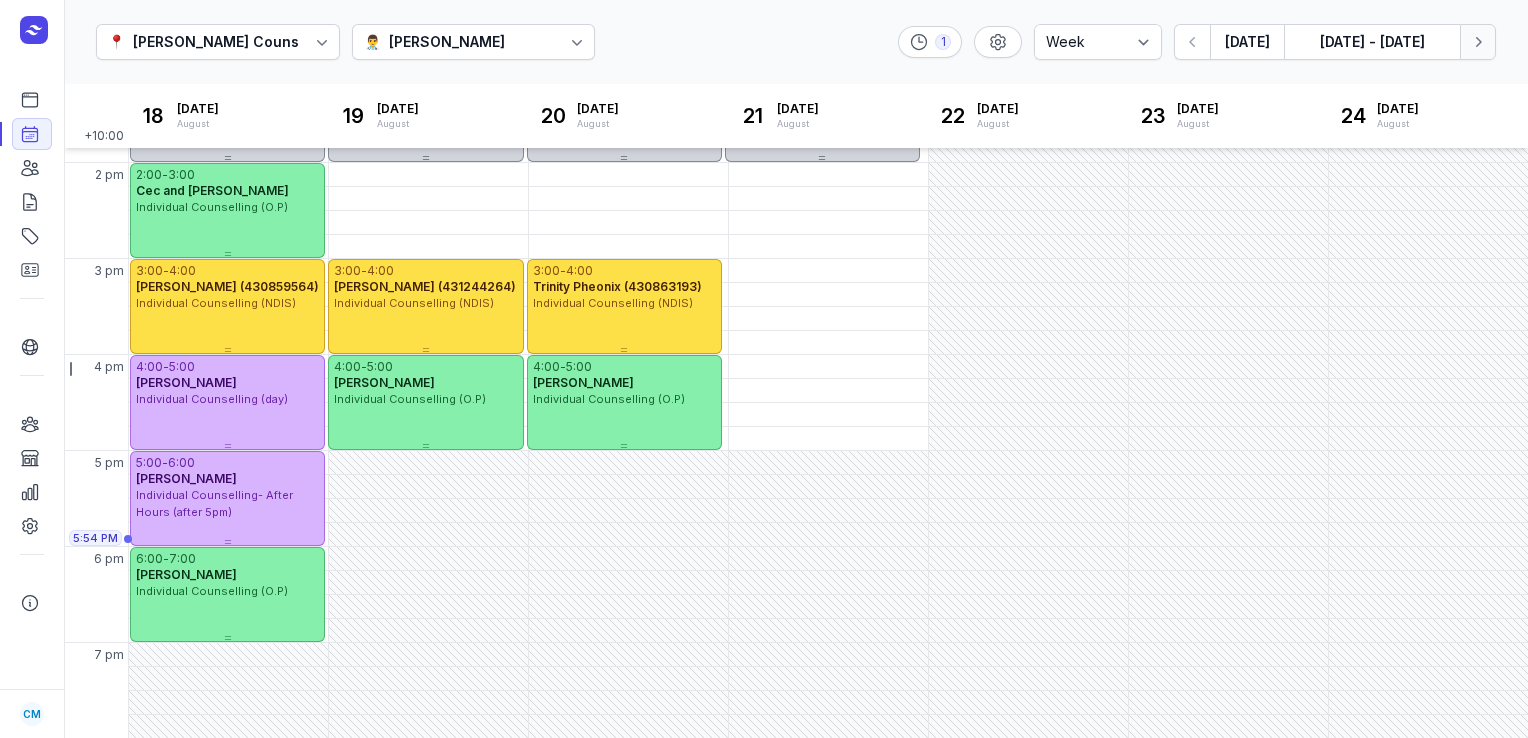 click 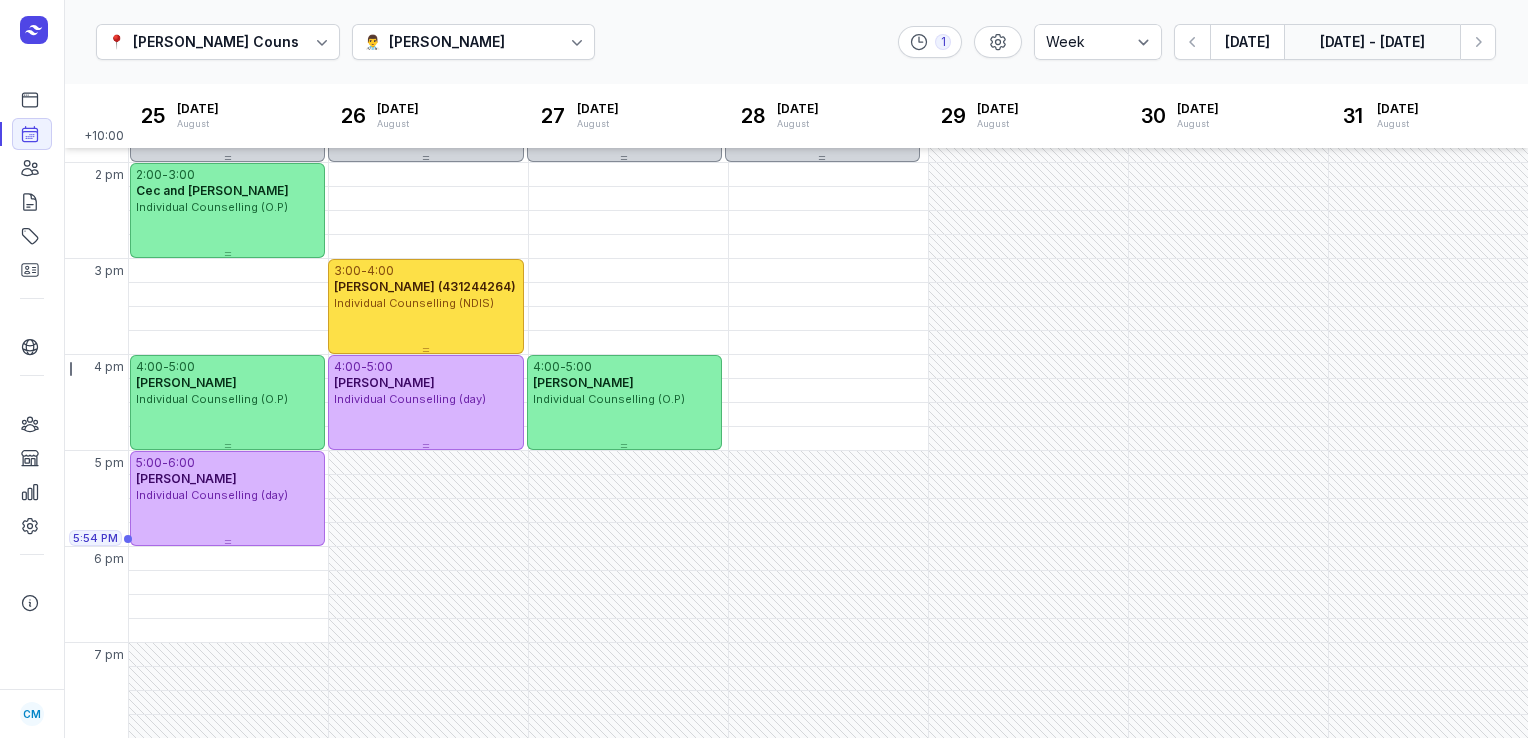 click on "[DATE] - [DATE]" 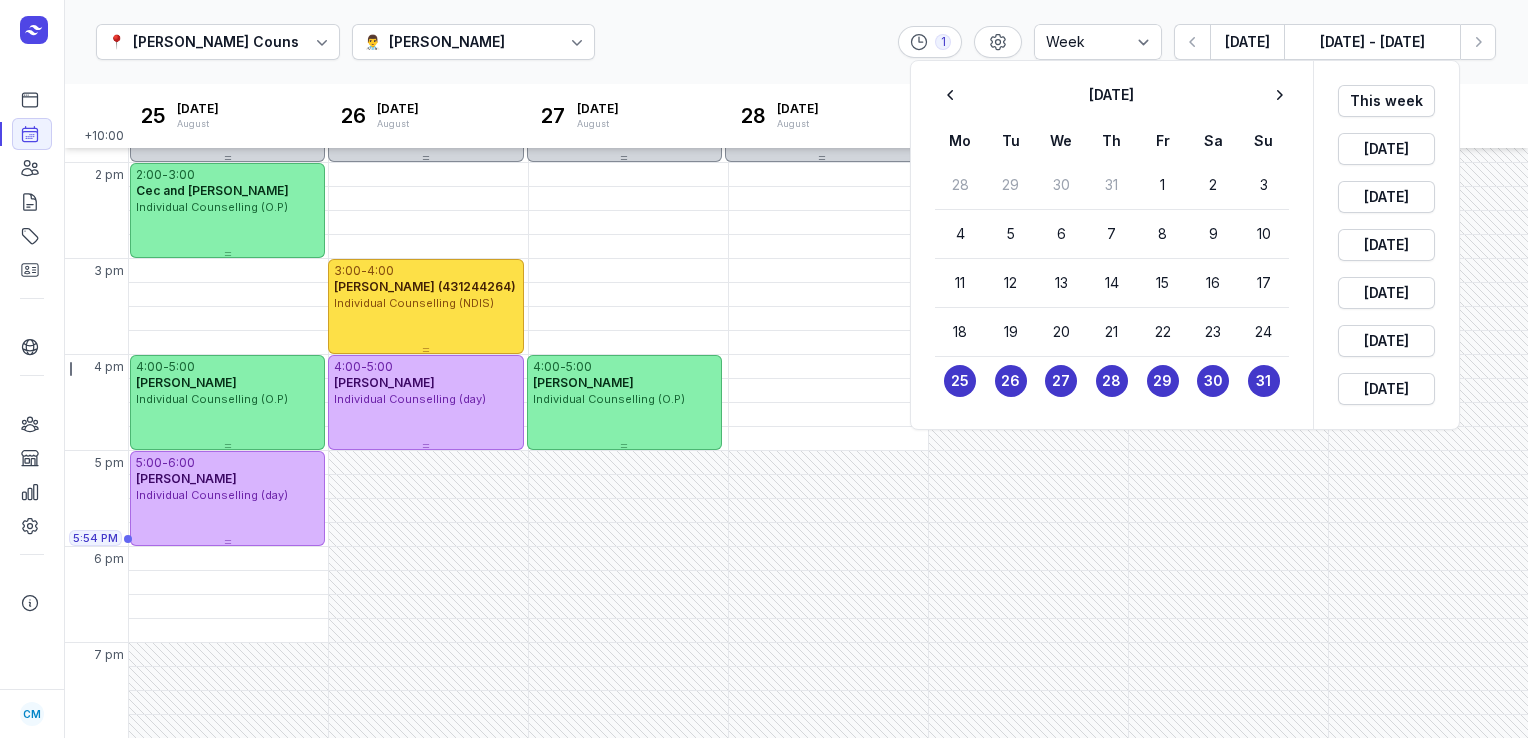 click at bounding box center (764, 369) 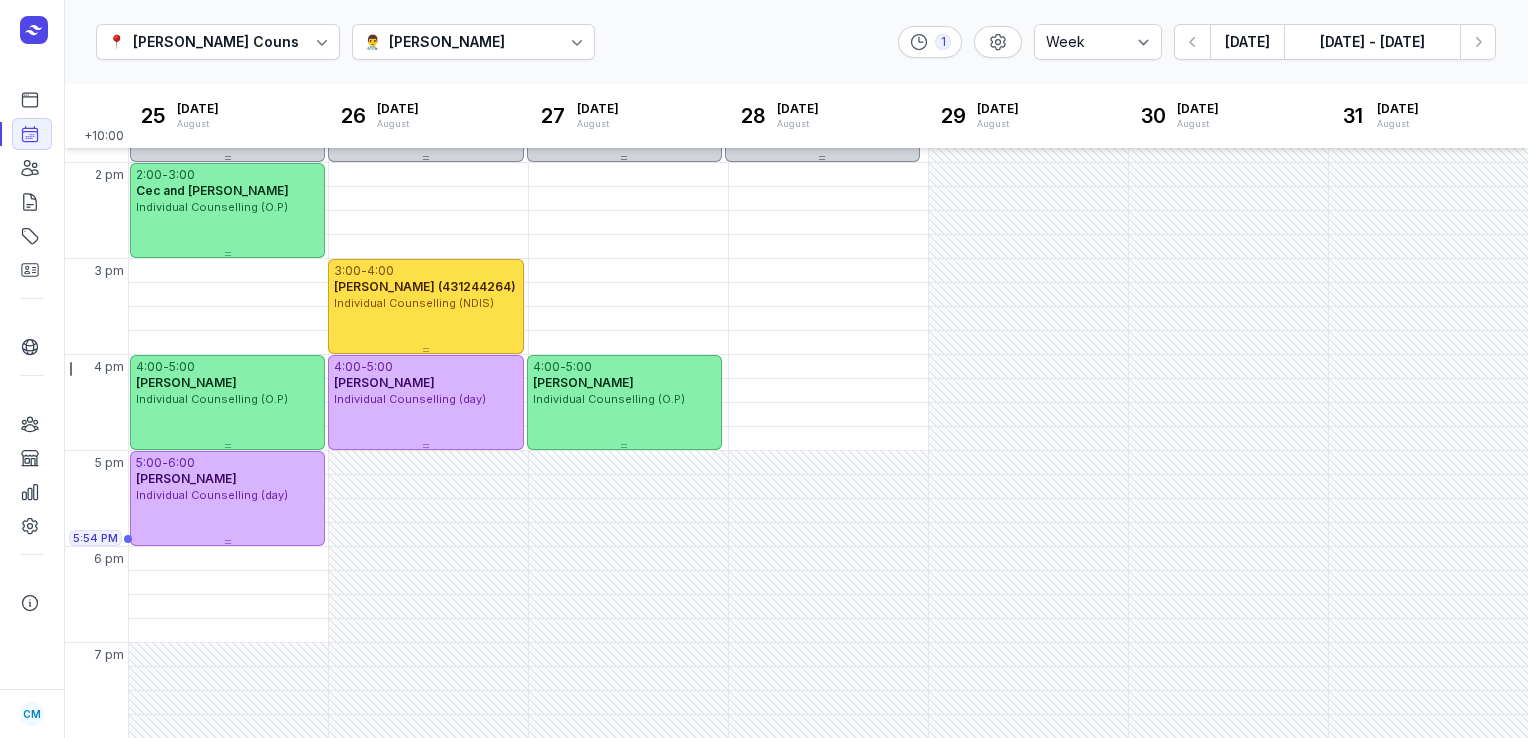 click on "[DATE]" at bounding box center (1247, 42) 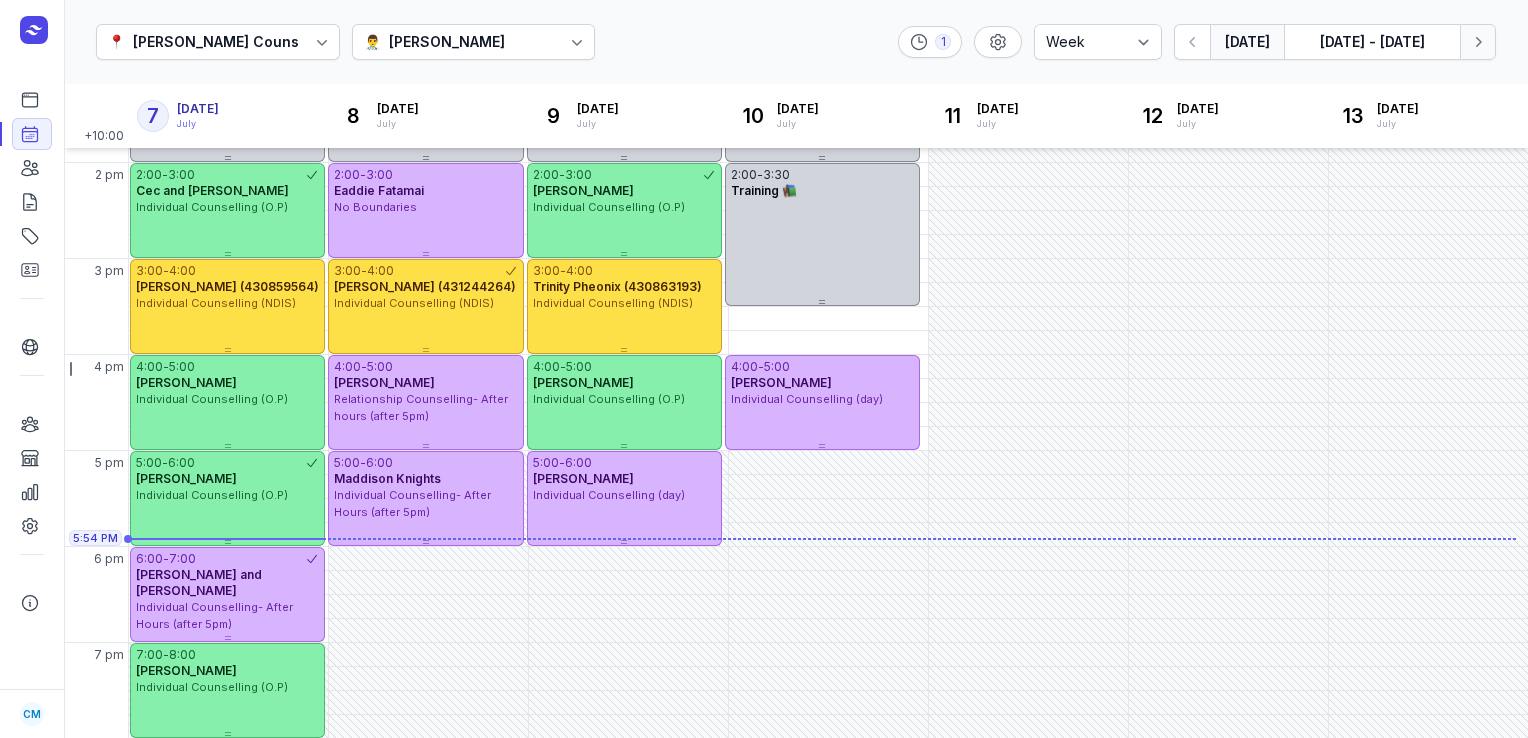 click 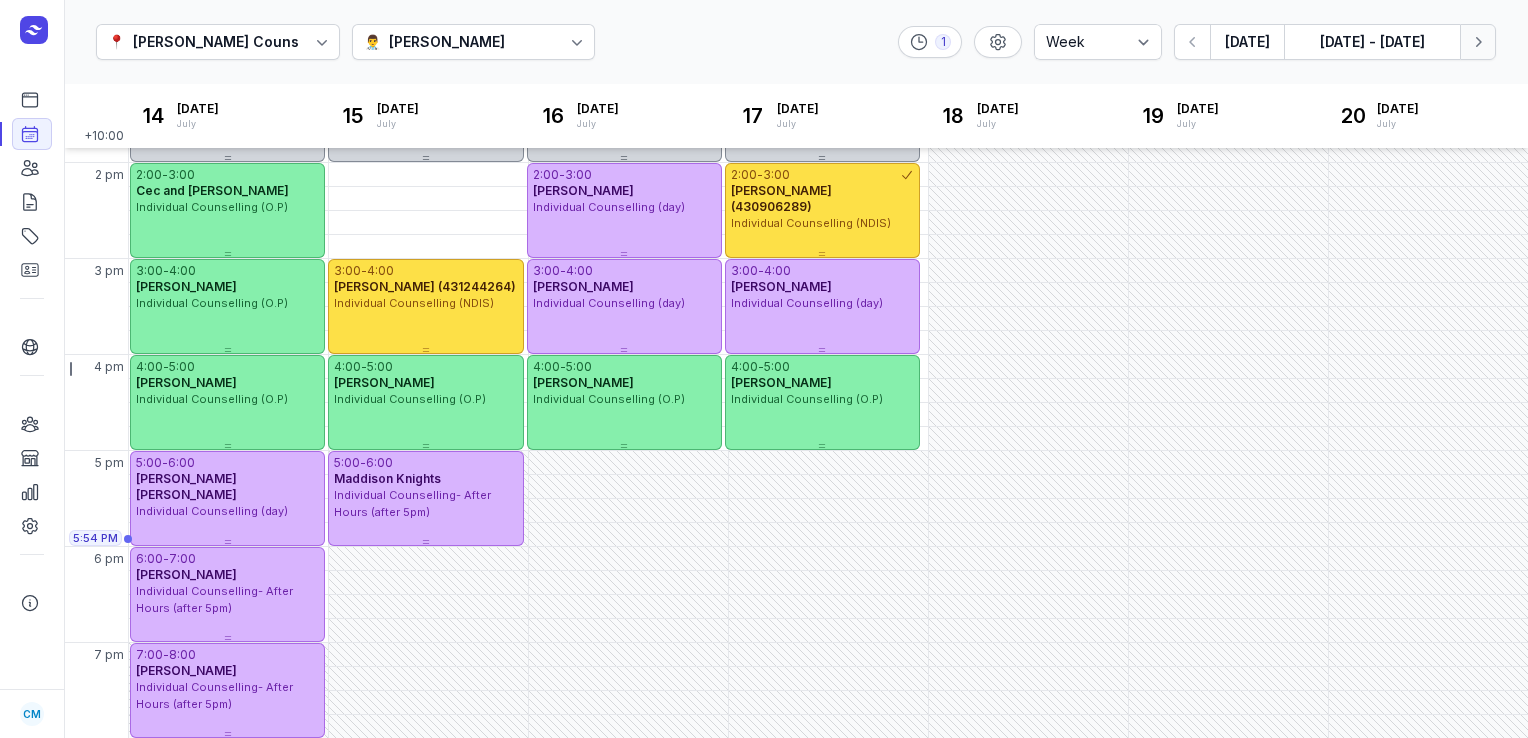 click 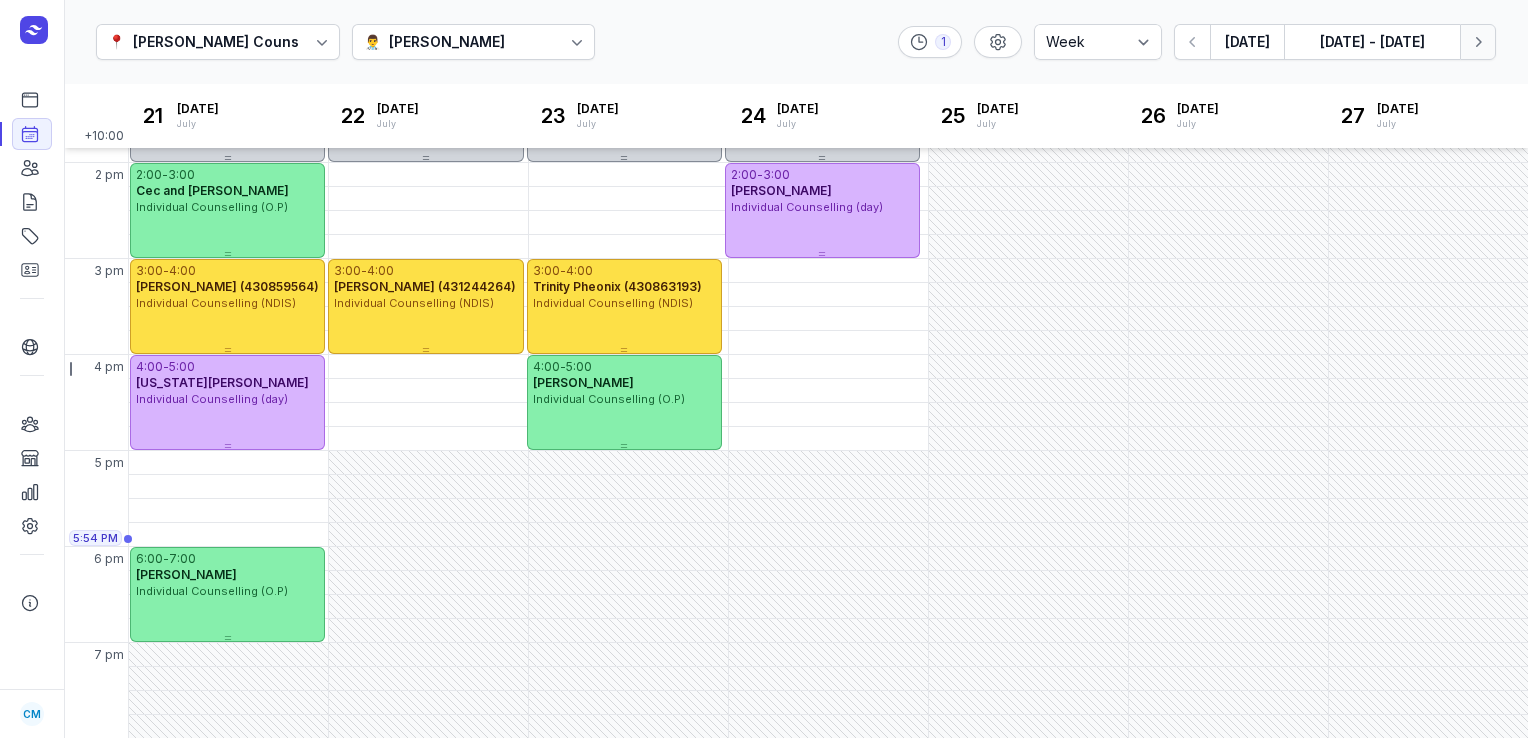 click 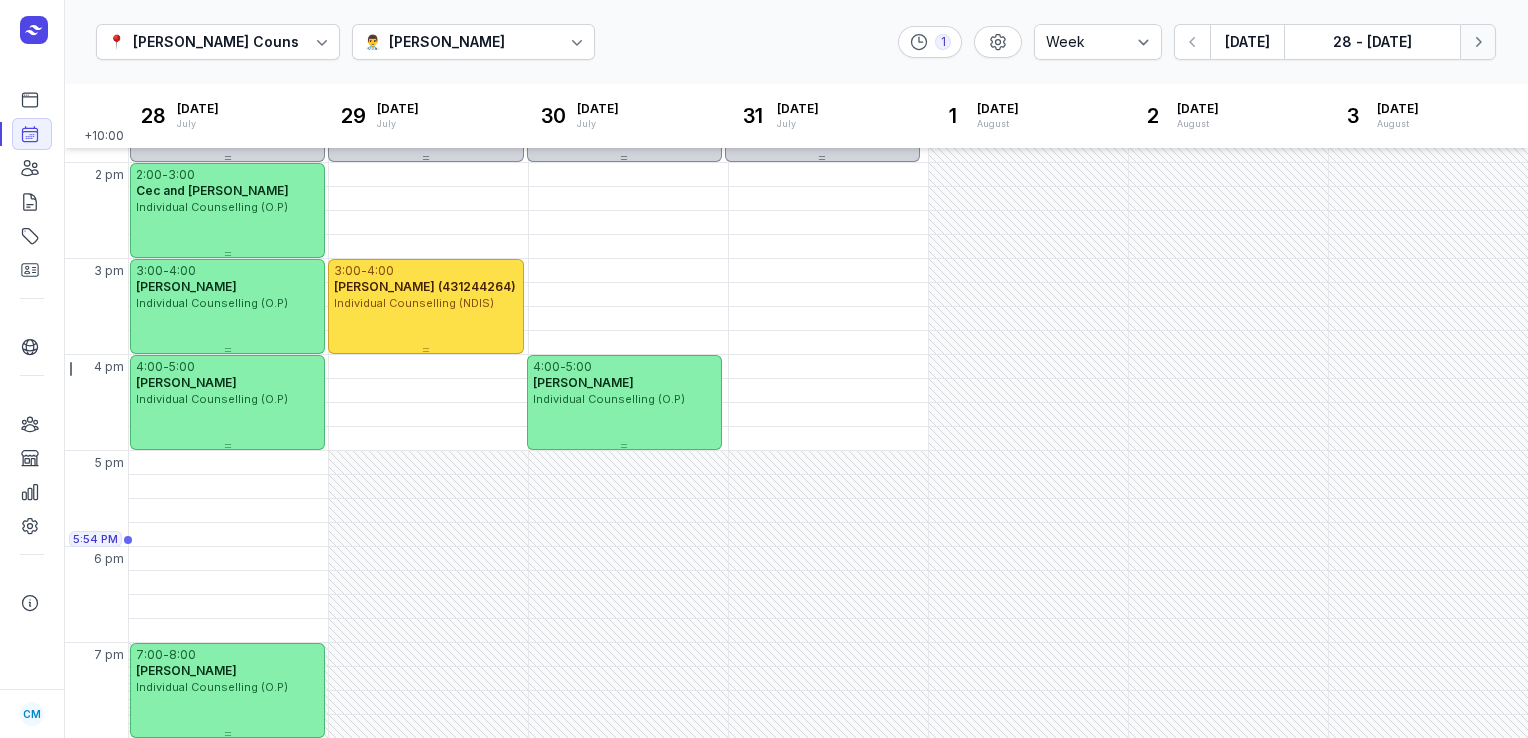 click 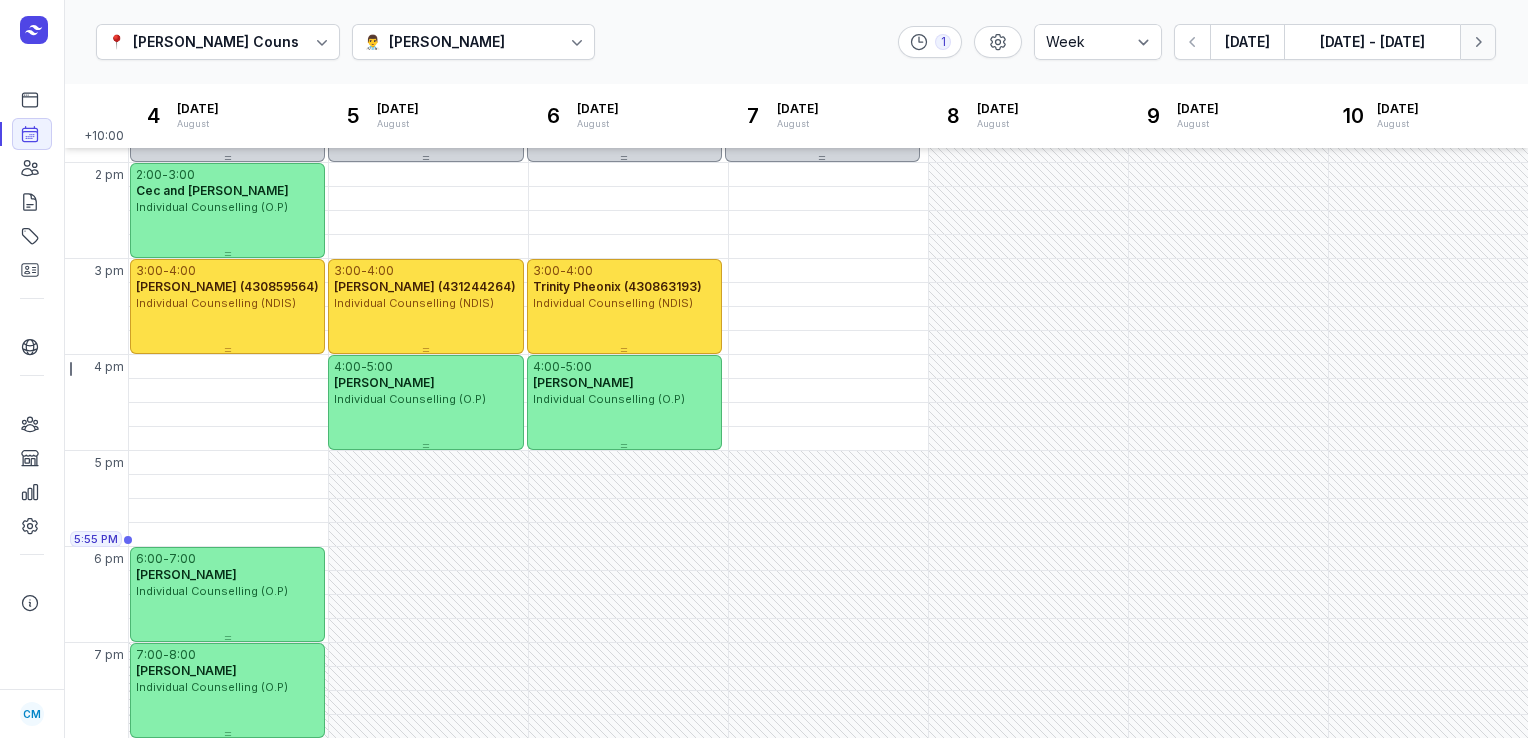 click on "Next week" 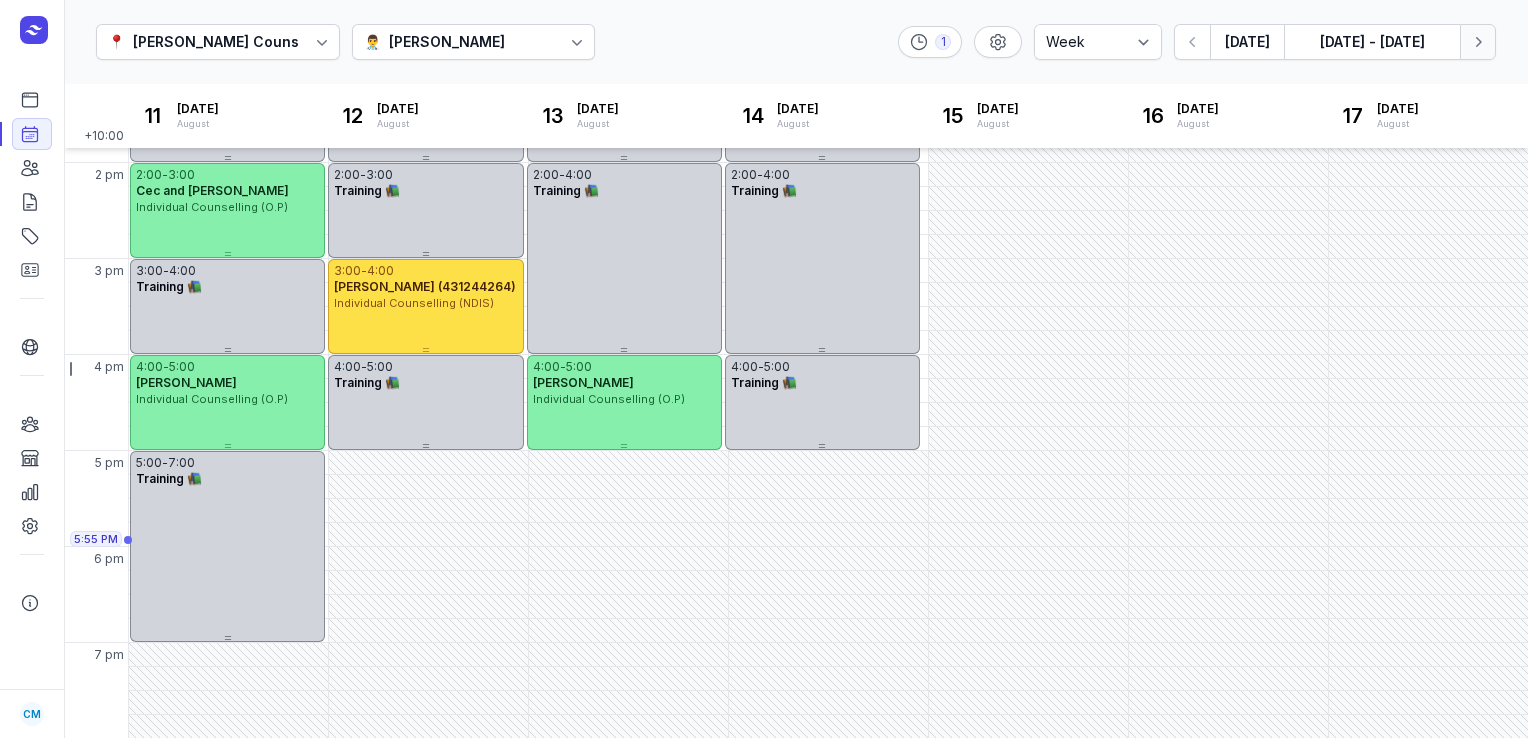 click on "Next week" 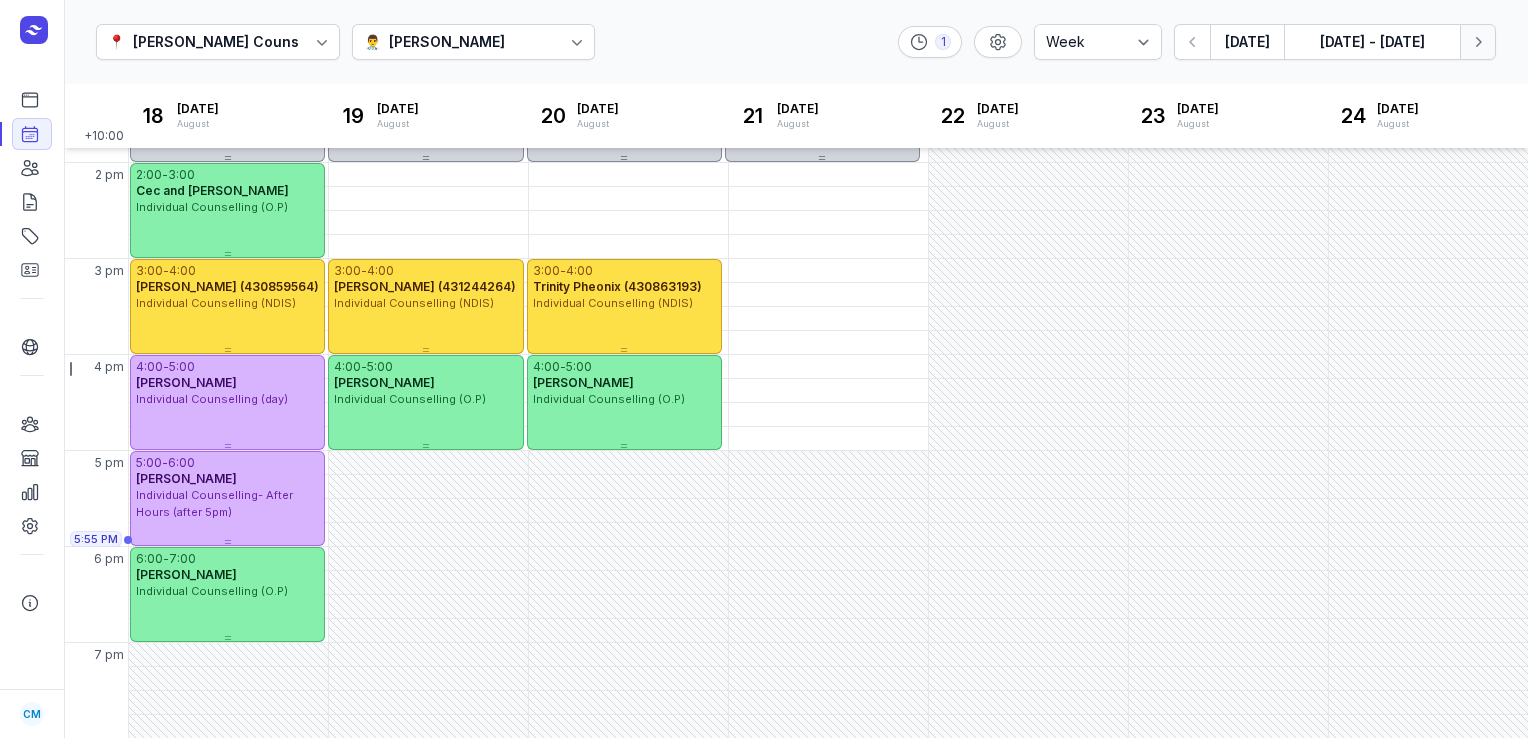 click on "Next week" 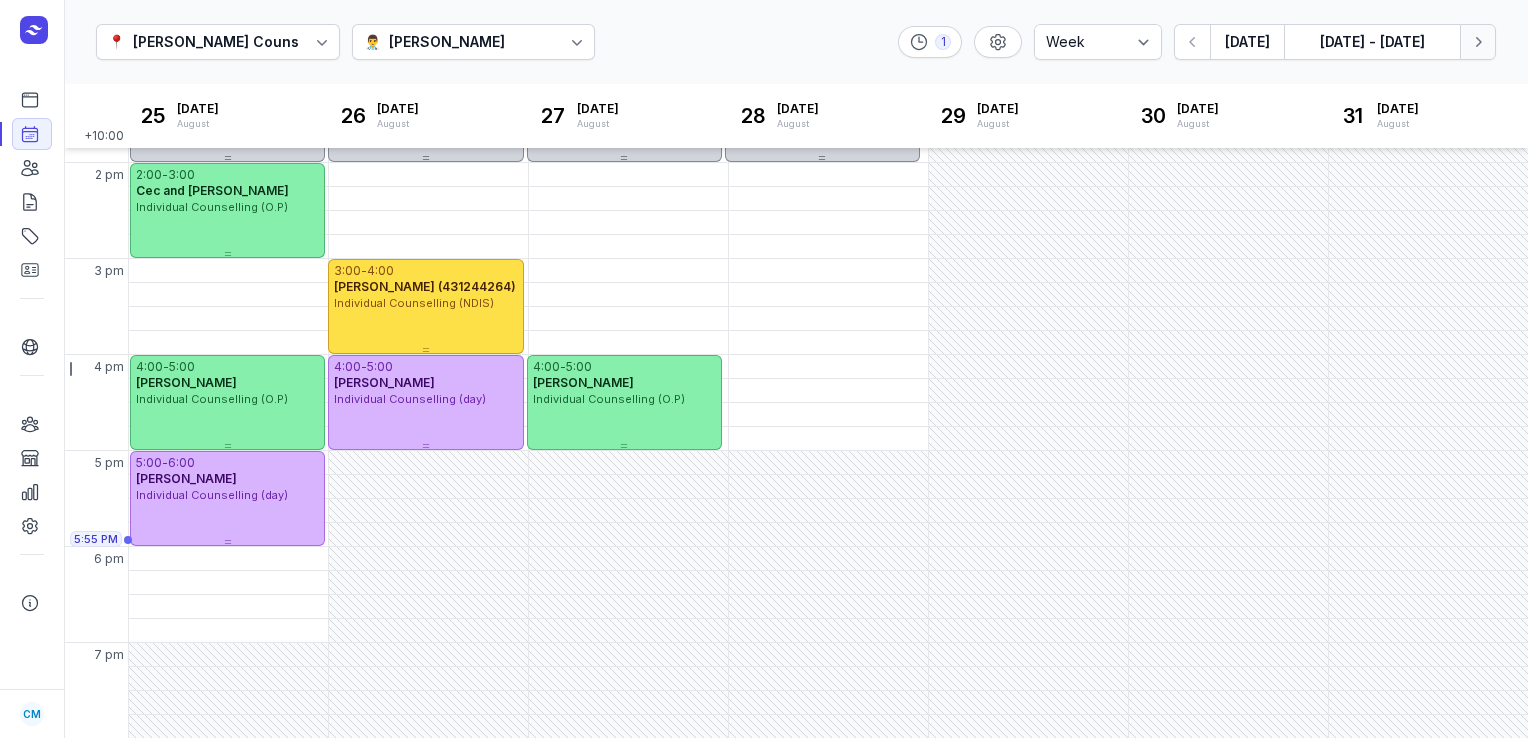 click on "Next week" 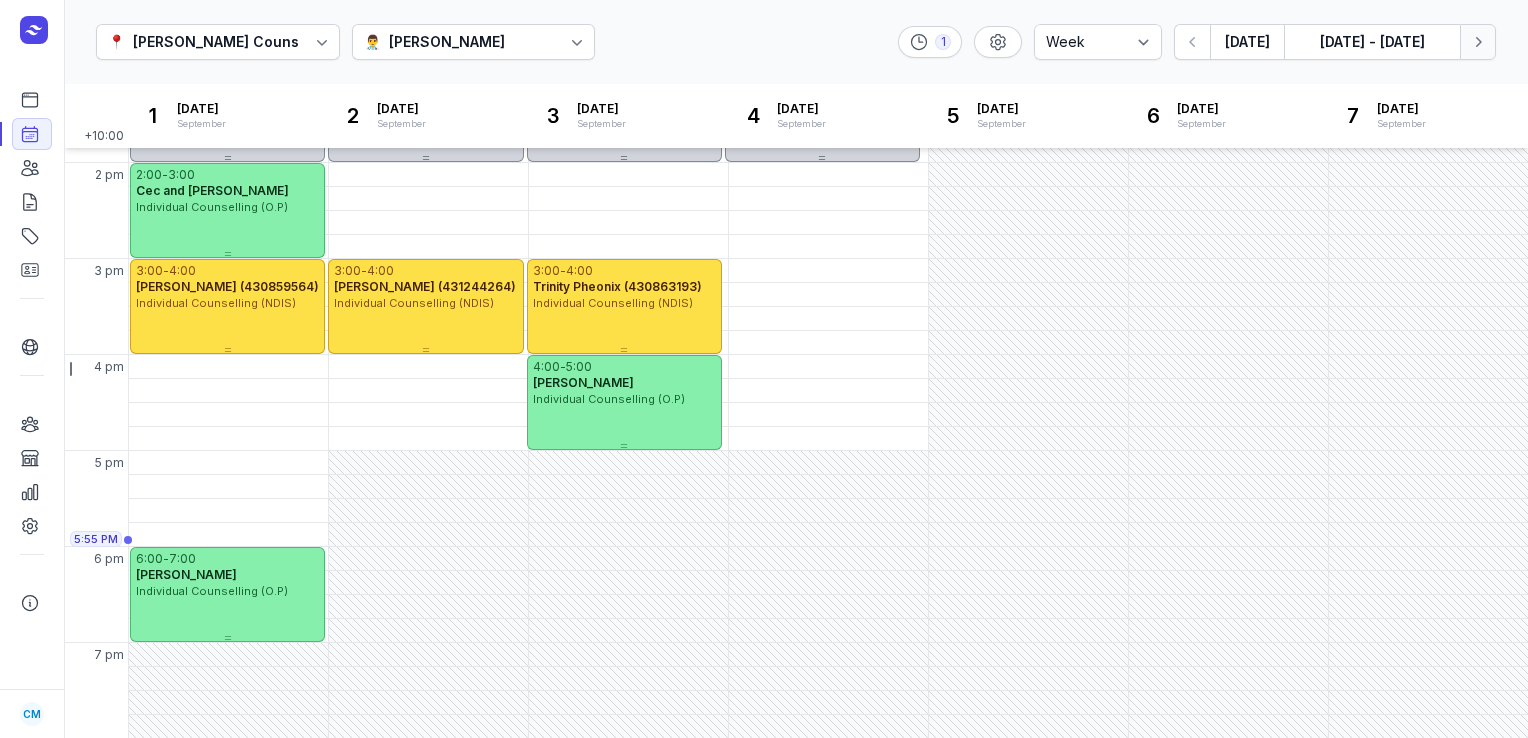 click on "Next week" 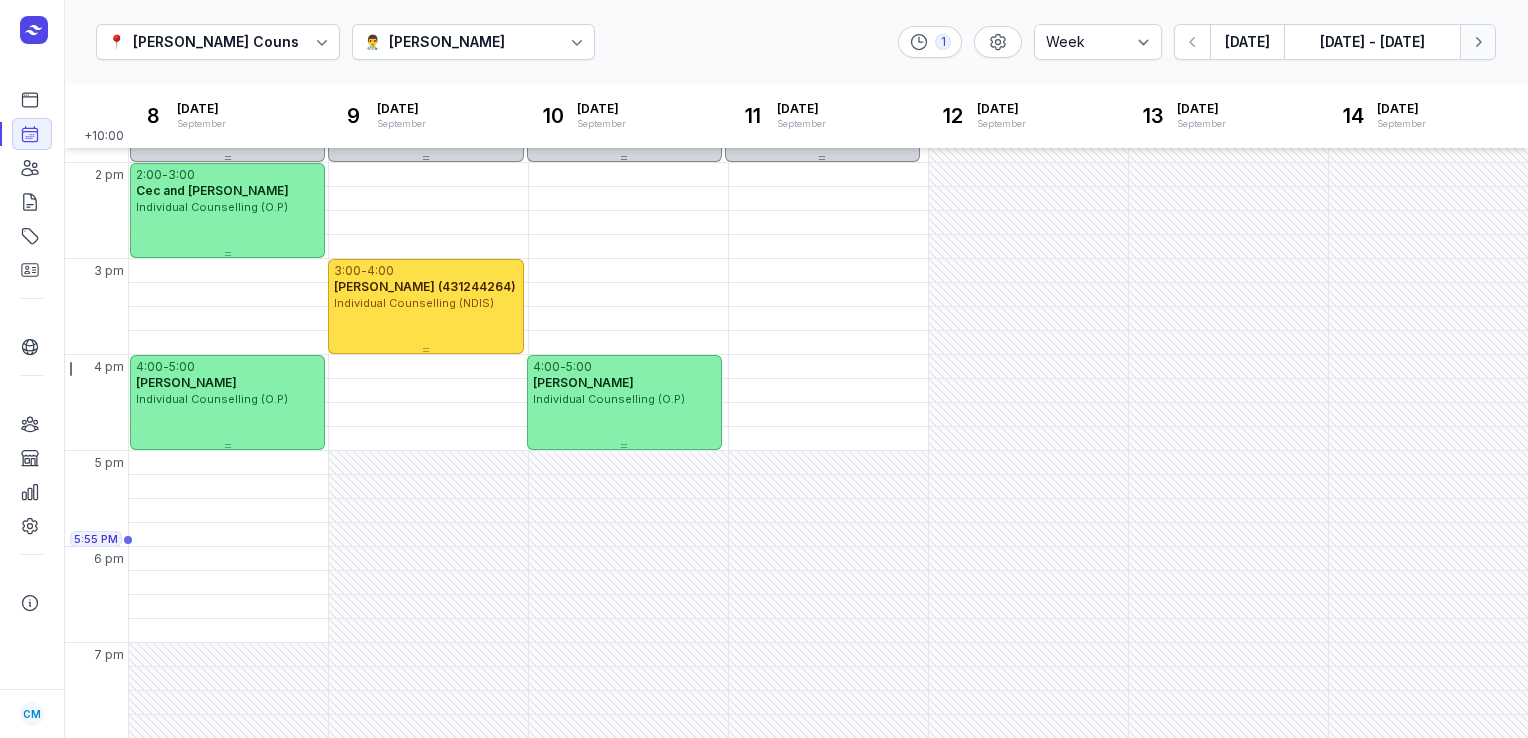 click on "Next week" 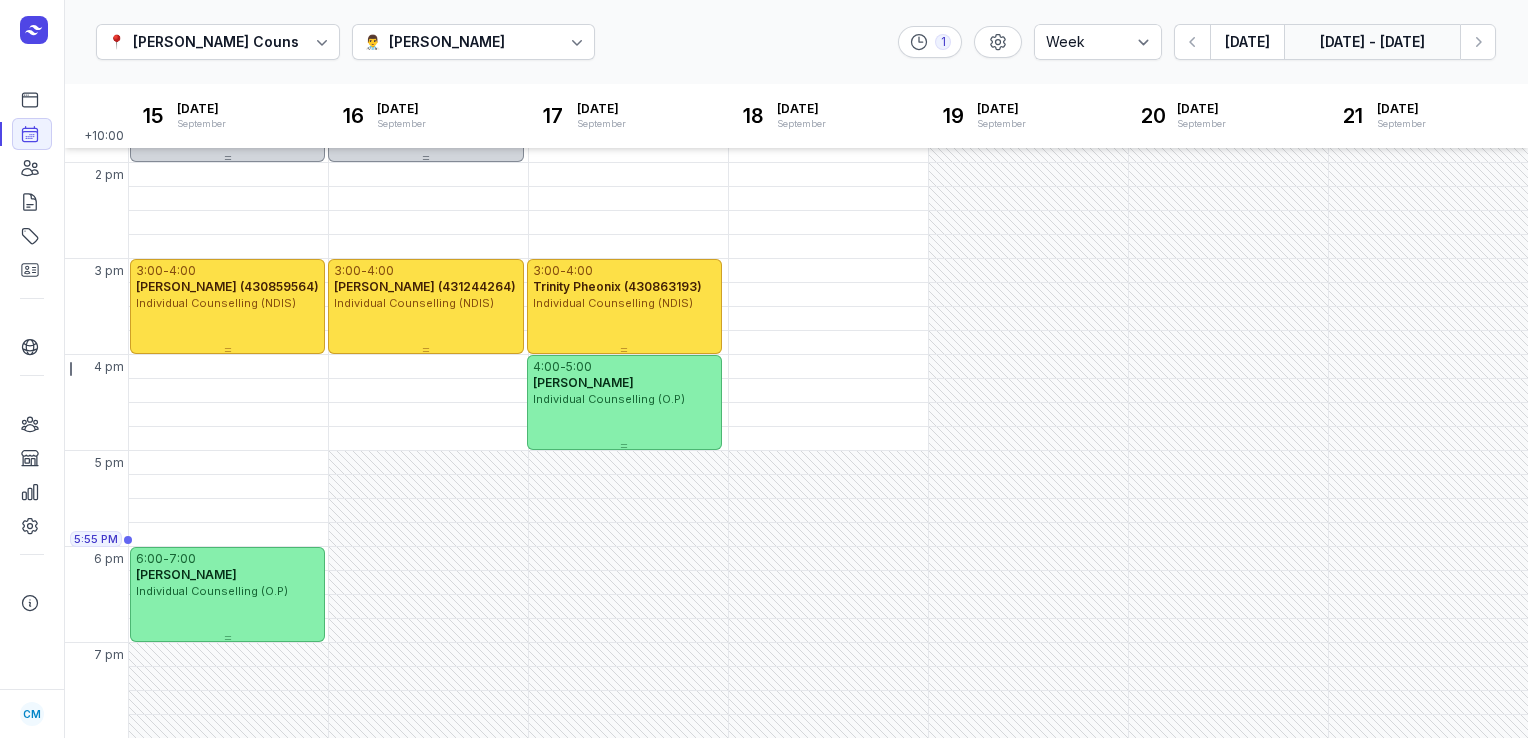 click on "[DATE] - [DATE]" 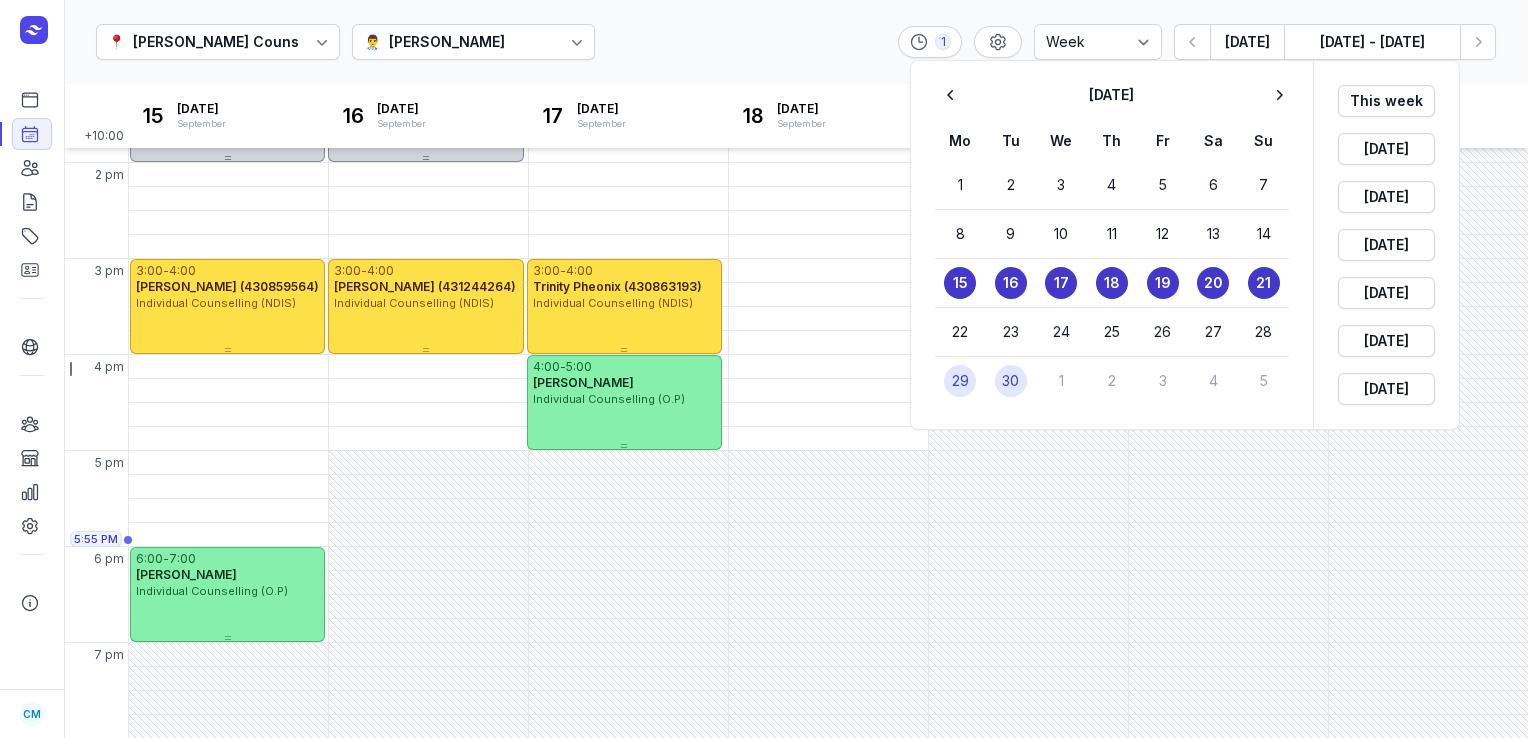 click on "29" at bounding box center [960, 381] 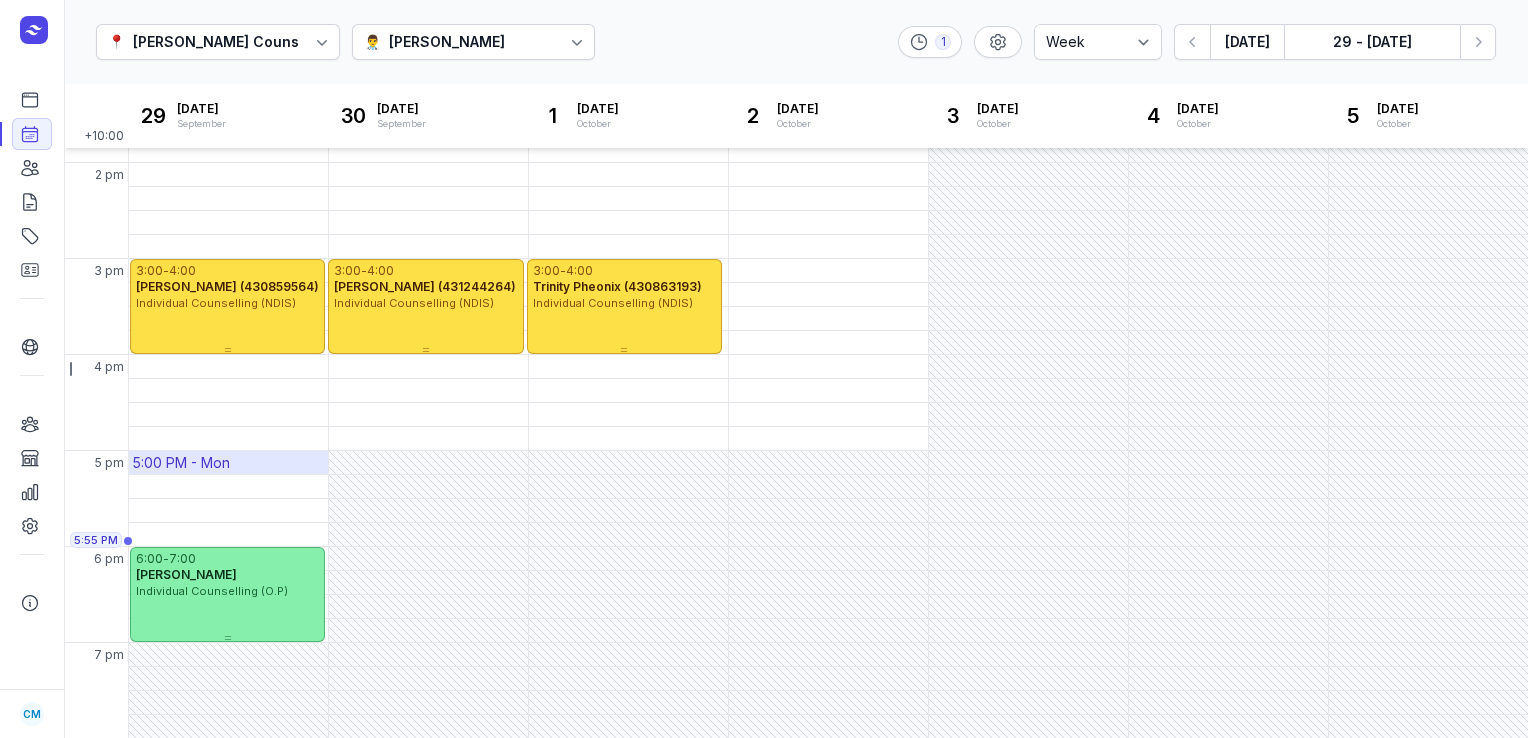 click on "5:00 PM - Mon" at bounding box center [181, 463] 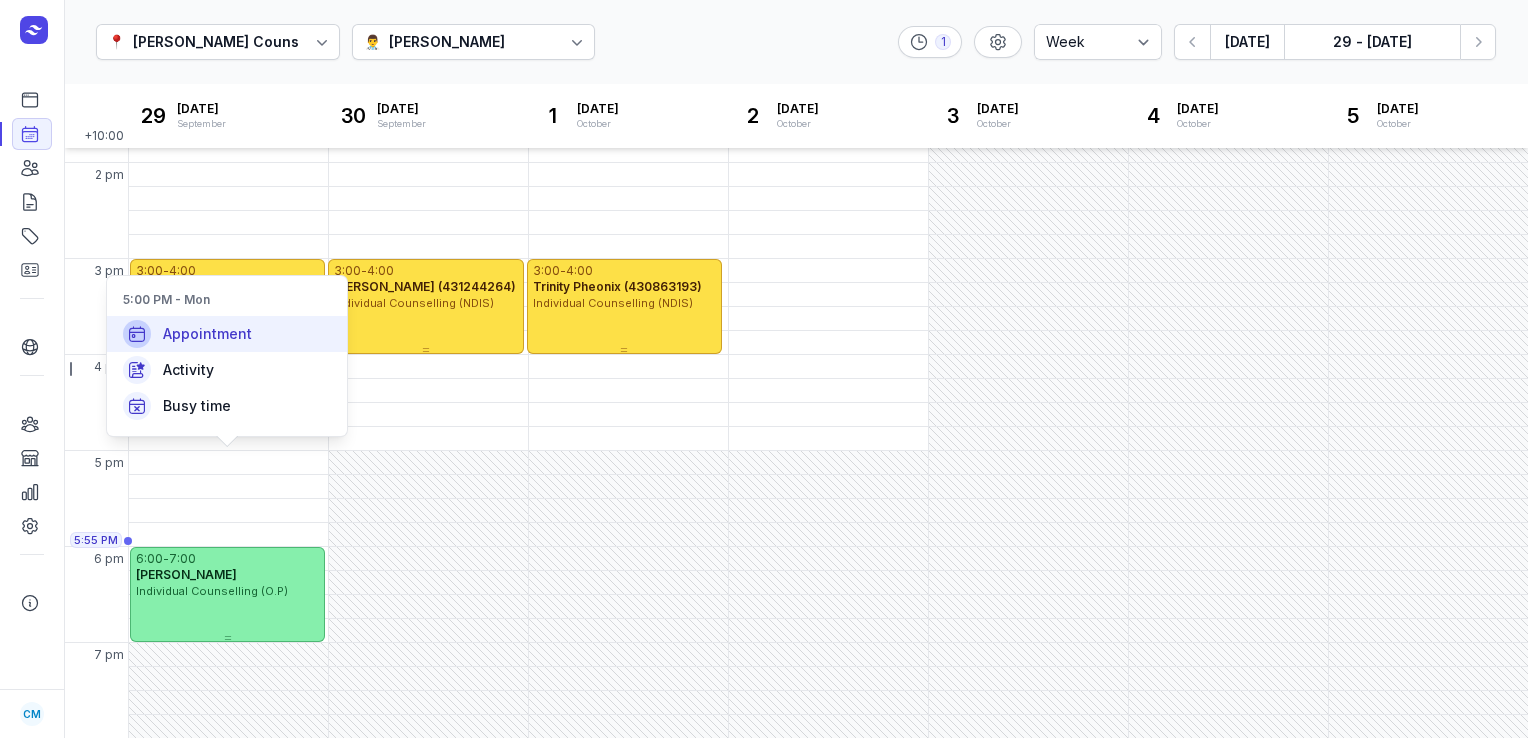click on "Appointment" at bounding box center (227, 334) 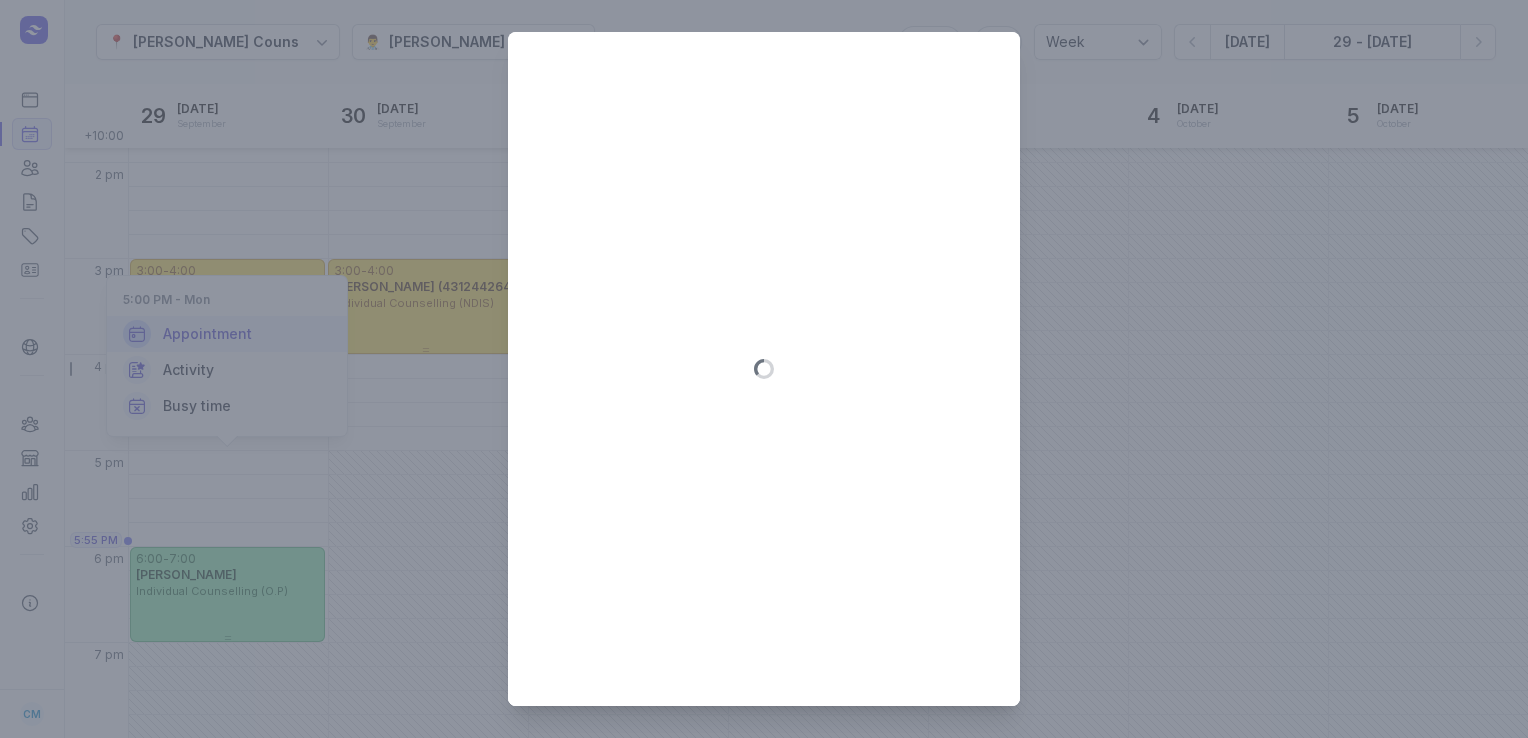type on "[DATE]" 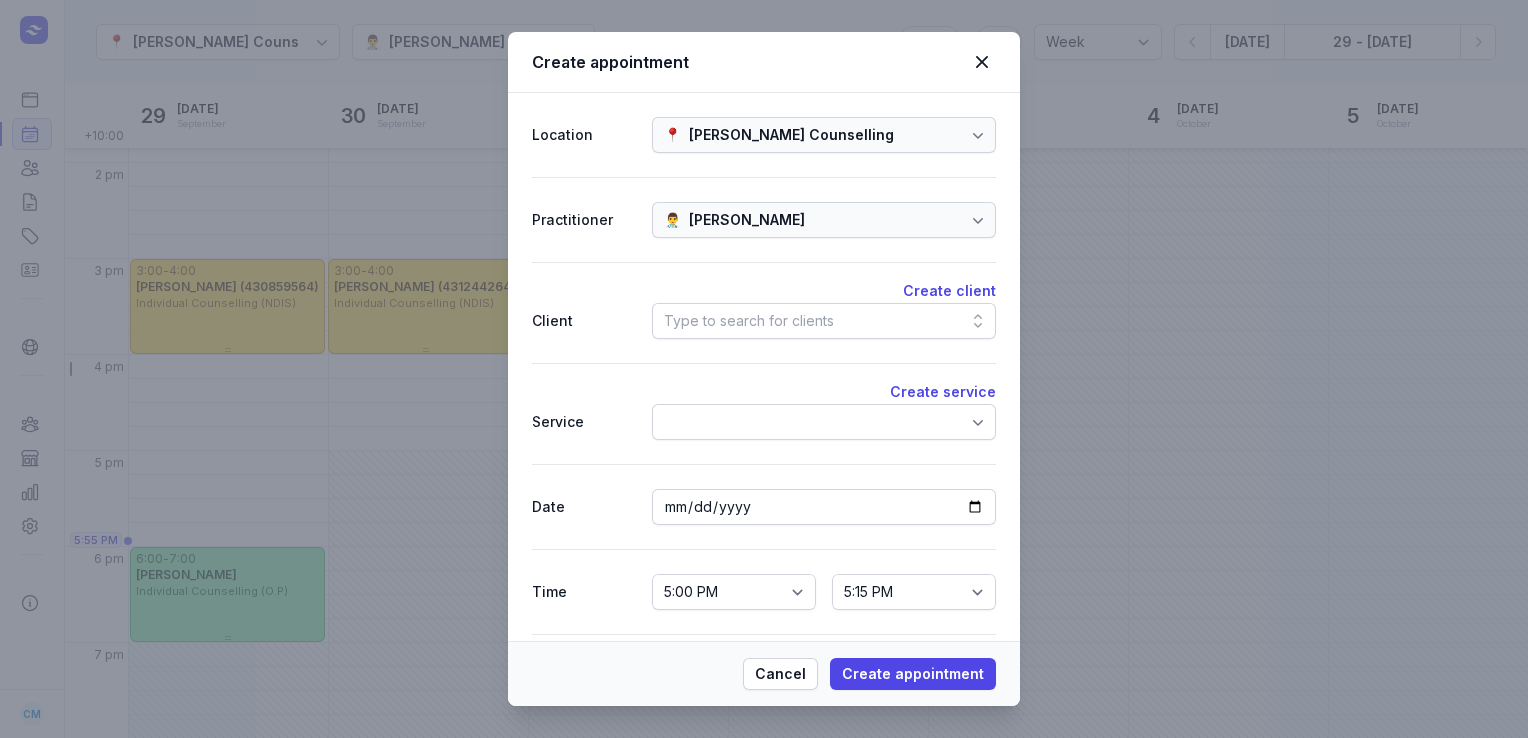 click on "Type to search for clients" 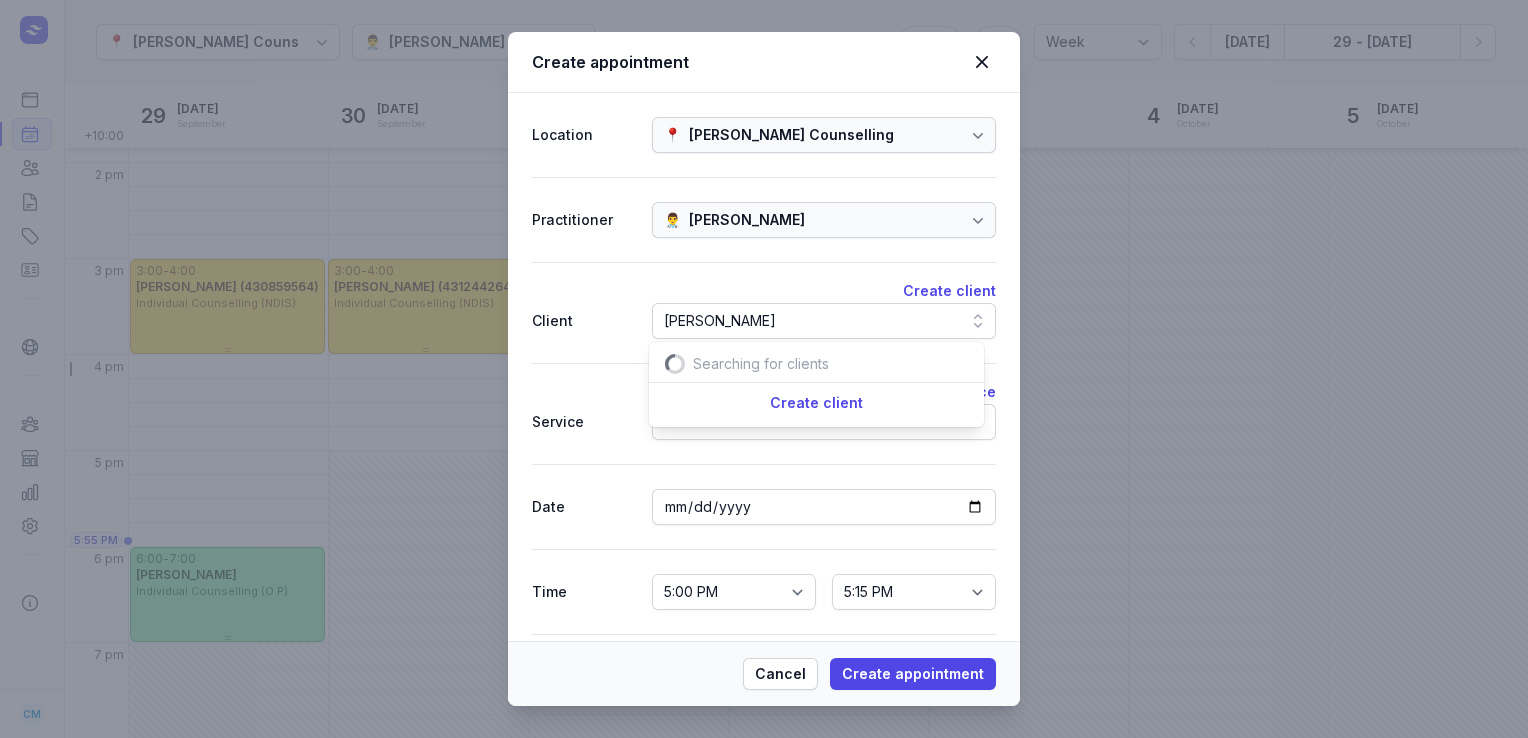 scroll, scrollTop: 0, scrollLeft: 28, axis: horizontal 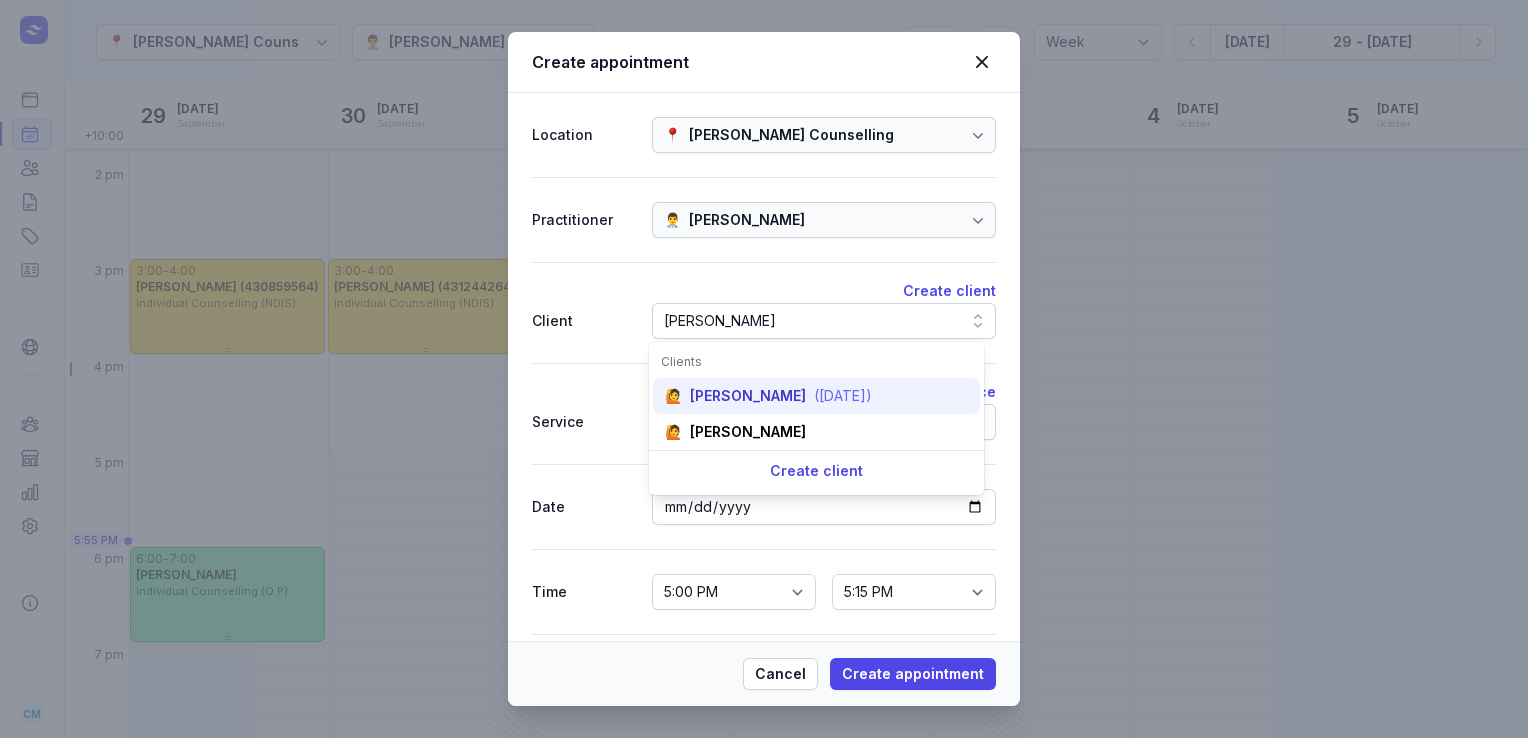 type on "[PERSON_NAME]" 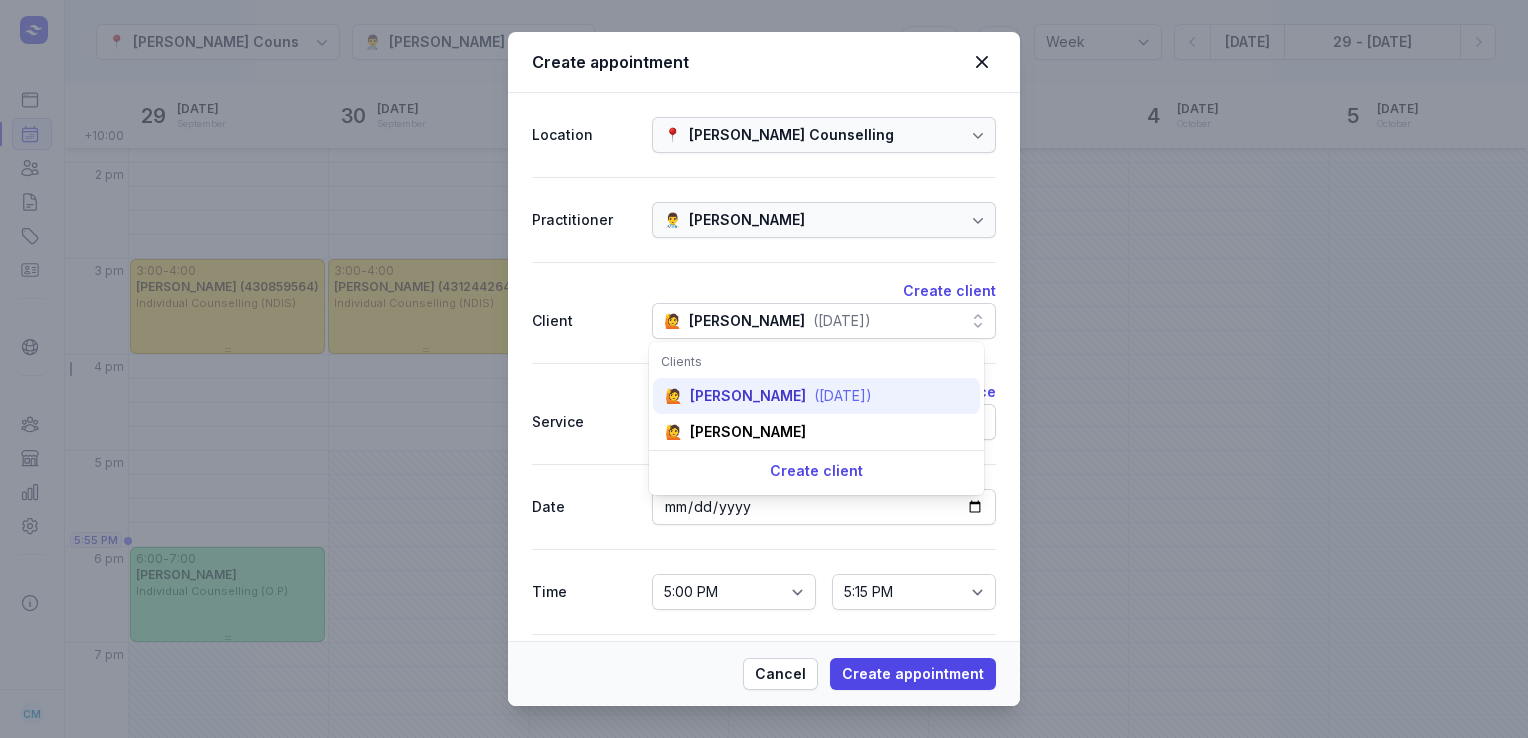type 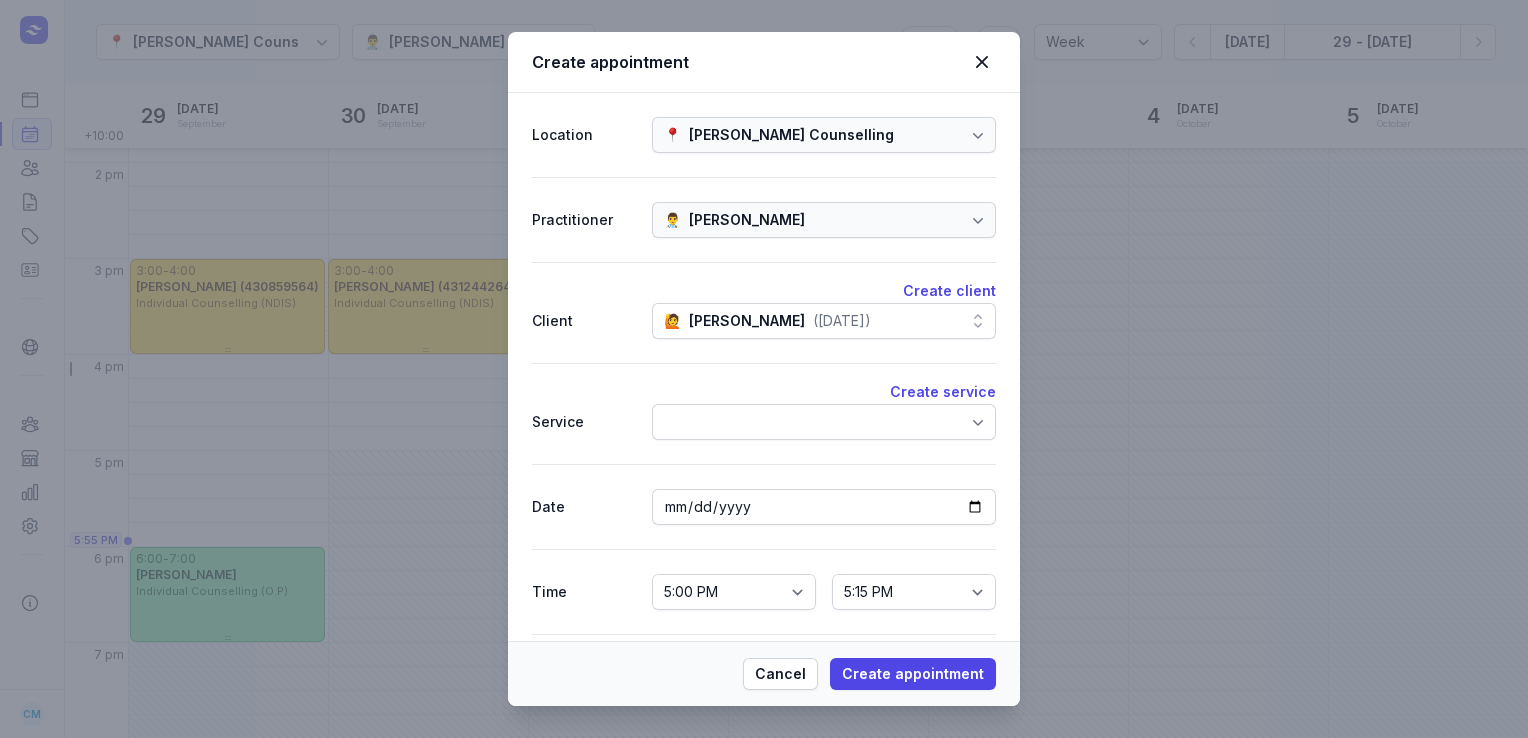 click at bounding box center [824, 422] 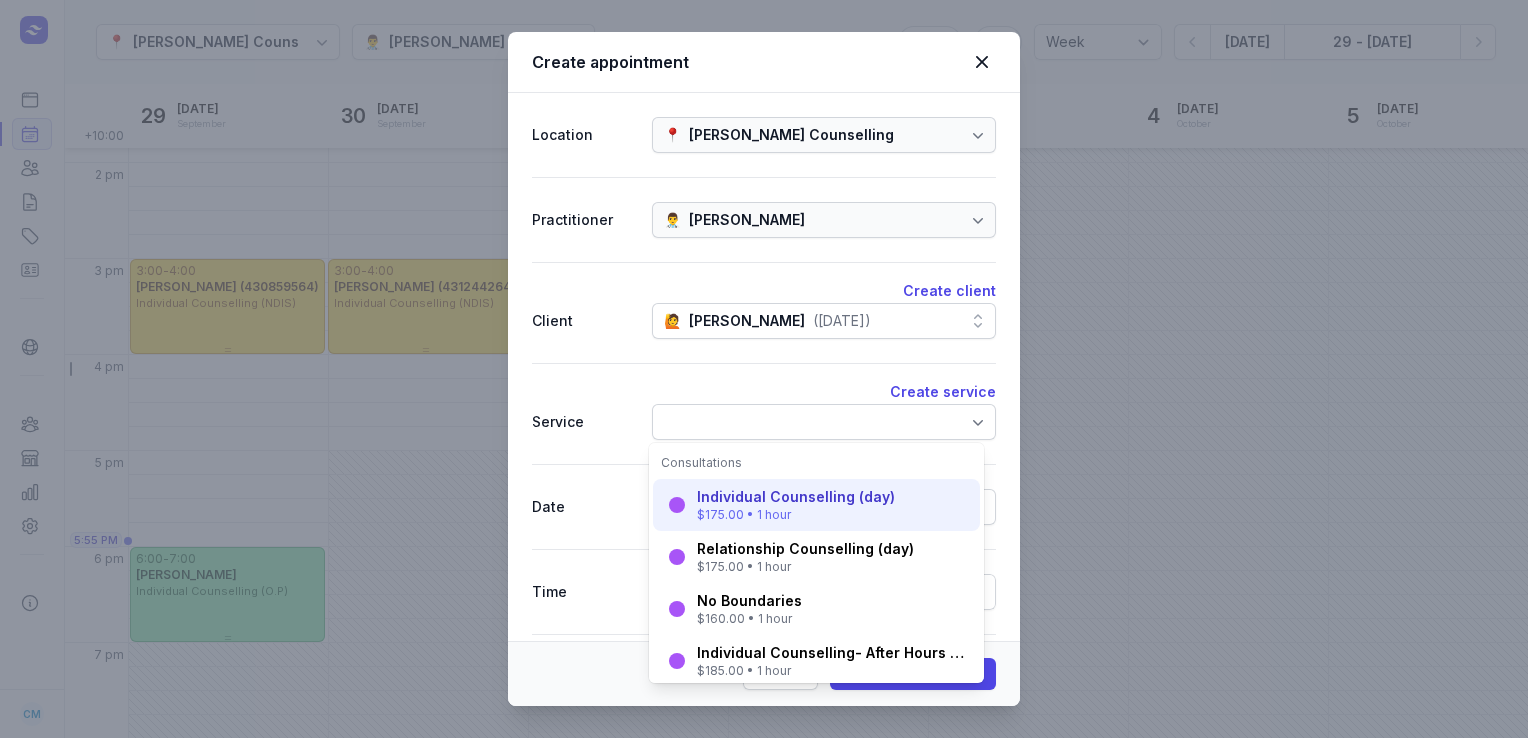 click on "Individual Counselling (day) $175.00 • 1 hour" 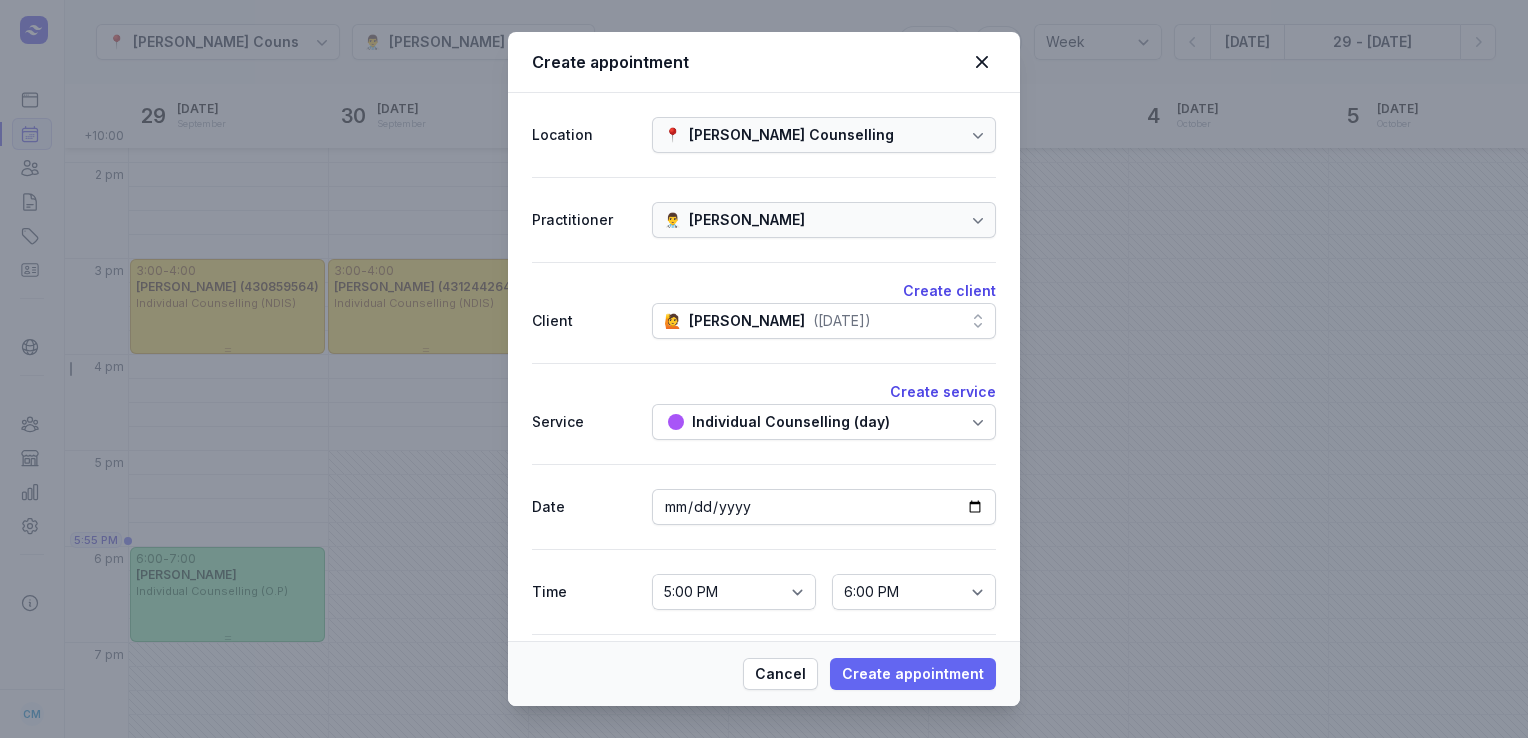 click on "Create appointment" at bounding box center (913, 674) 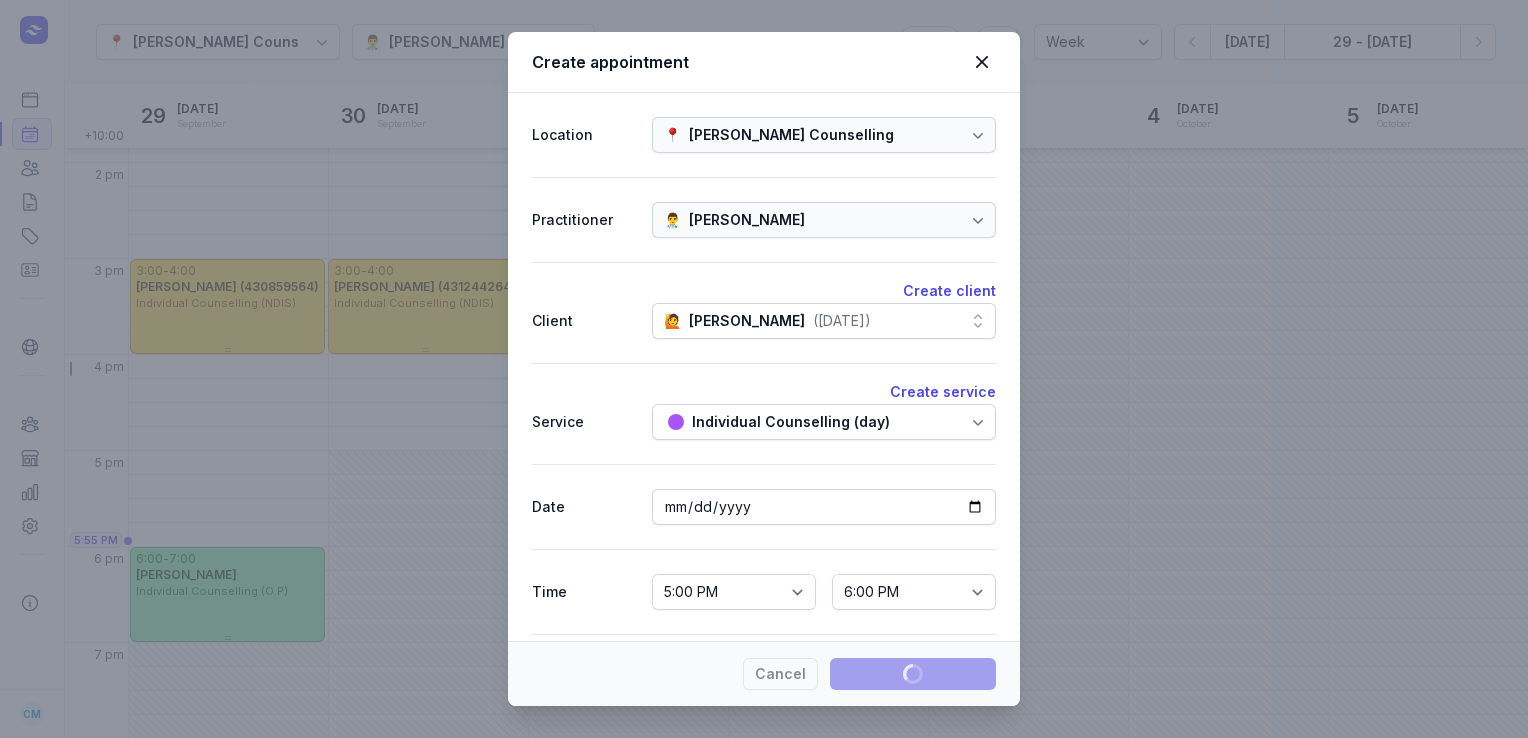 type 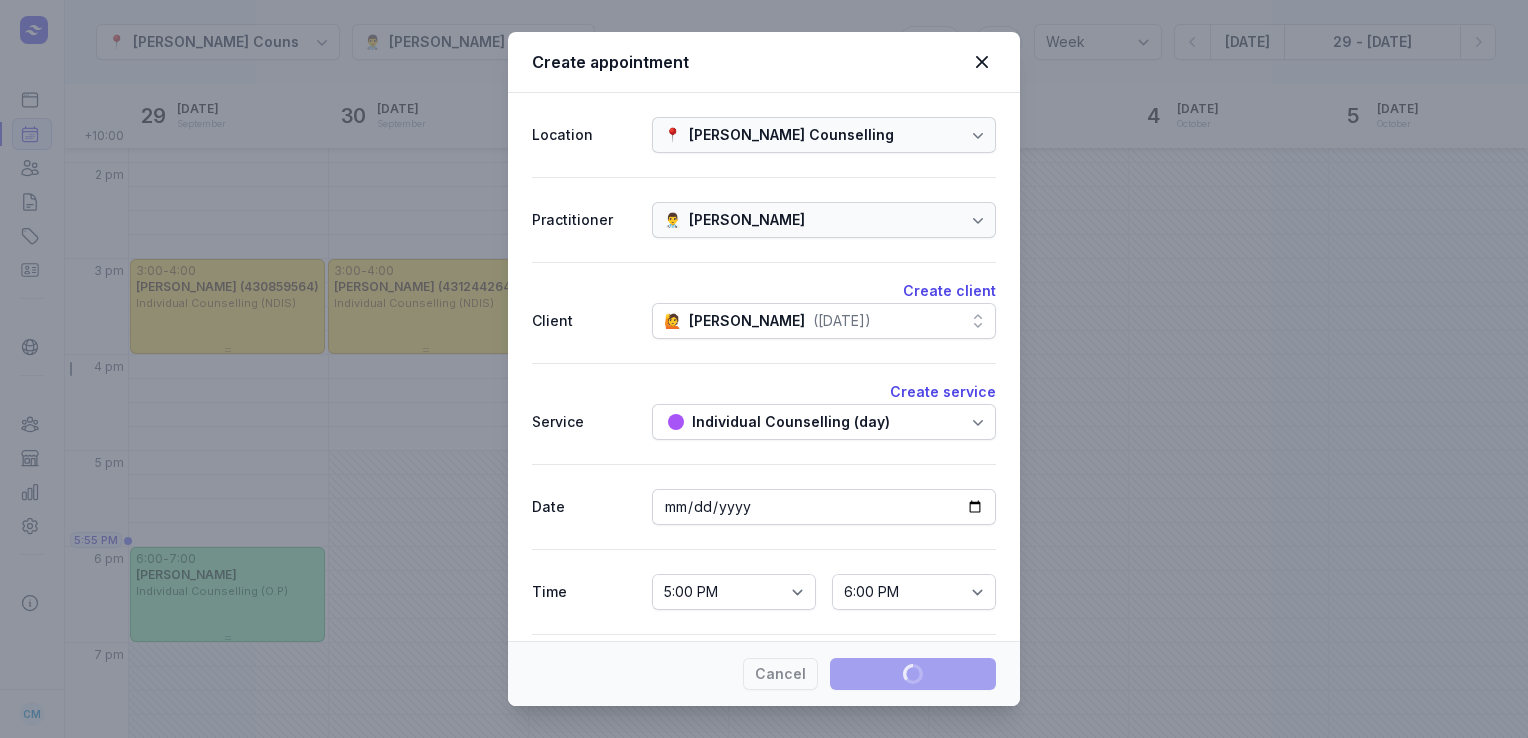 select 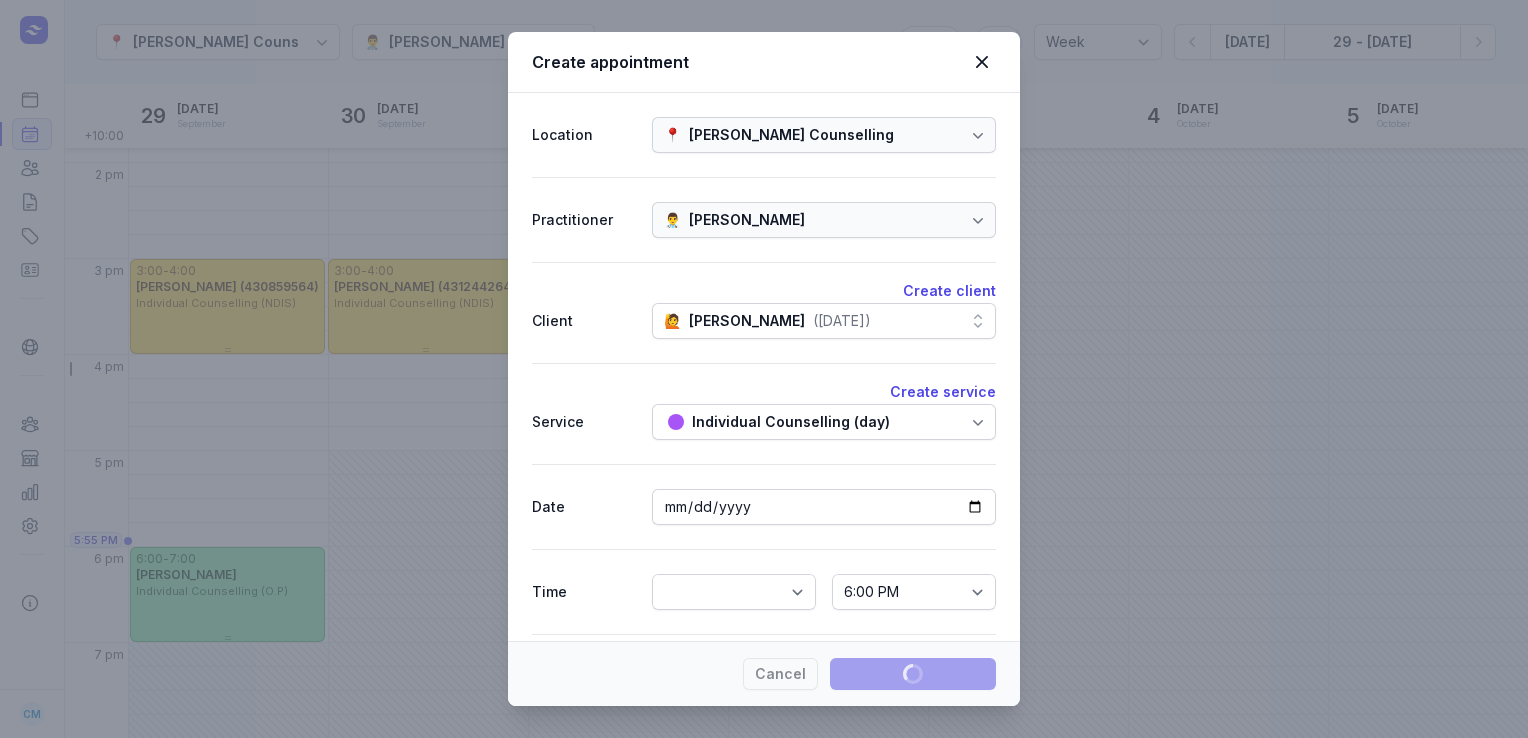 select 